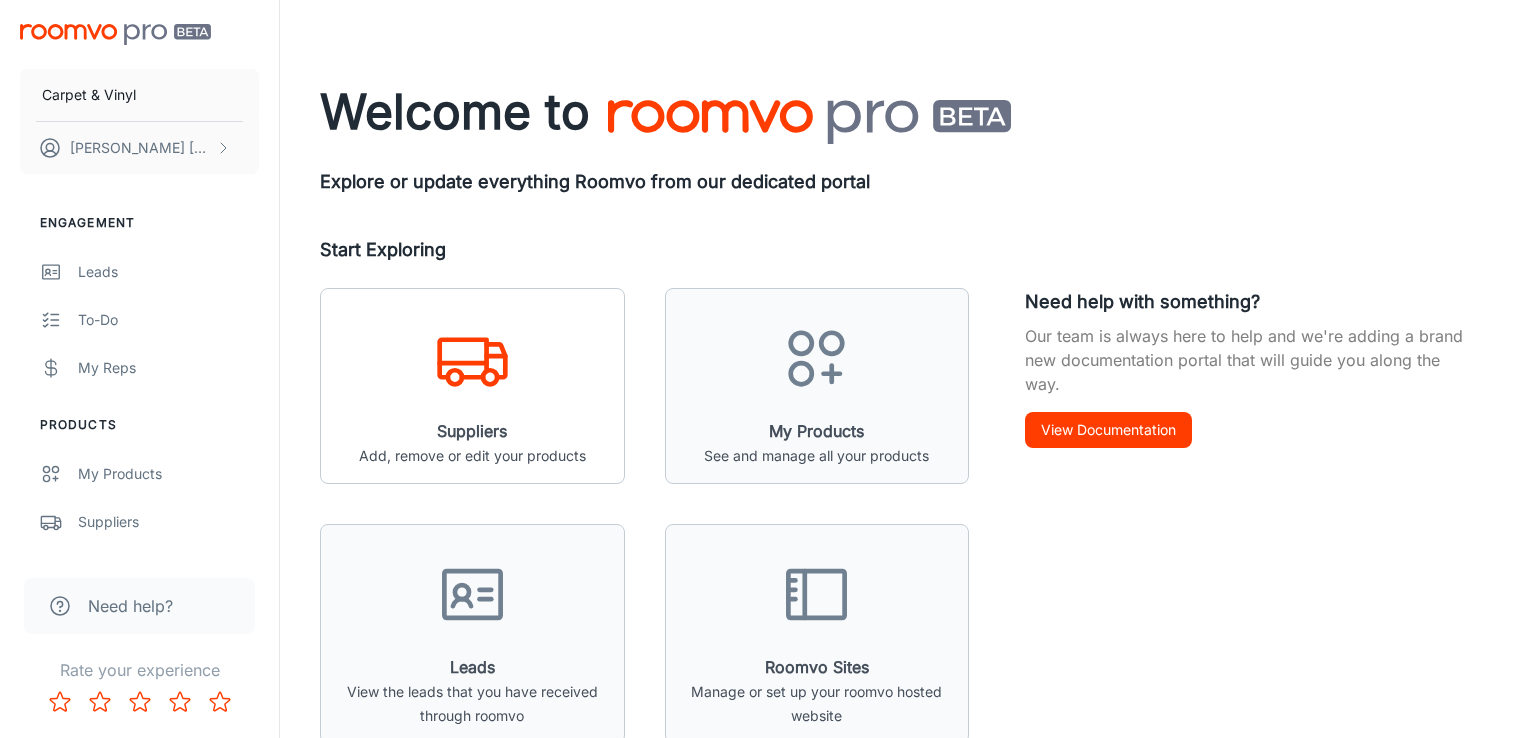 scroll, scrollTop: 0, scrollLeft: 0, axis: both 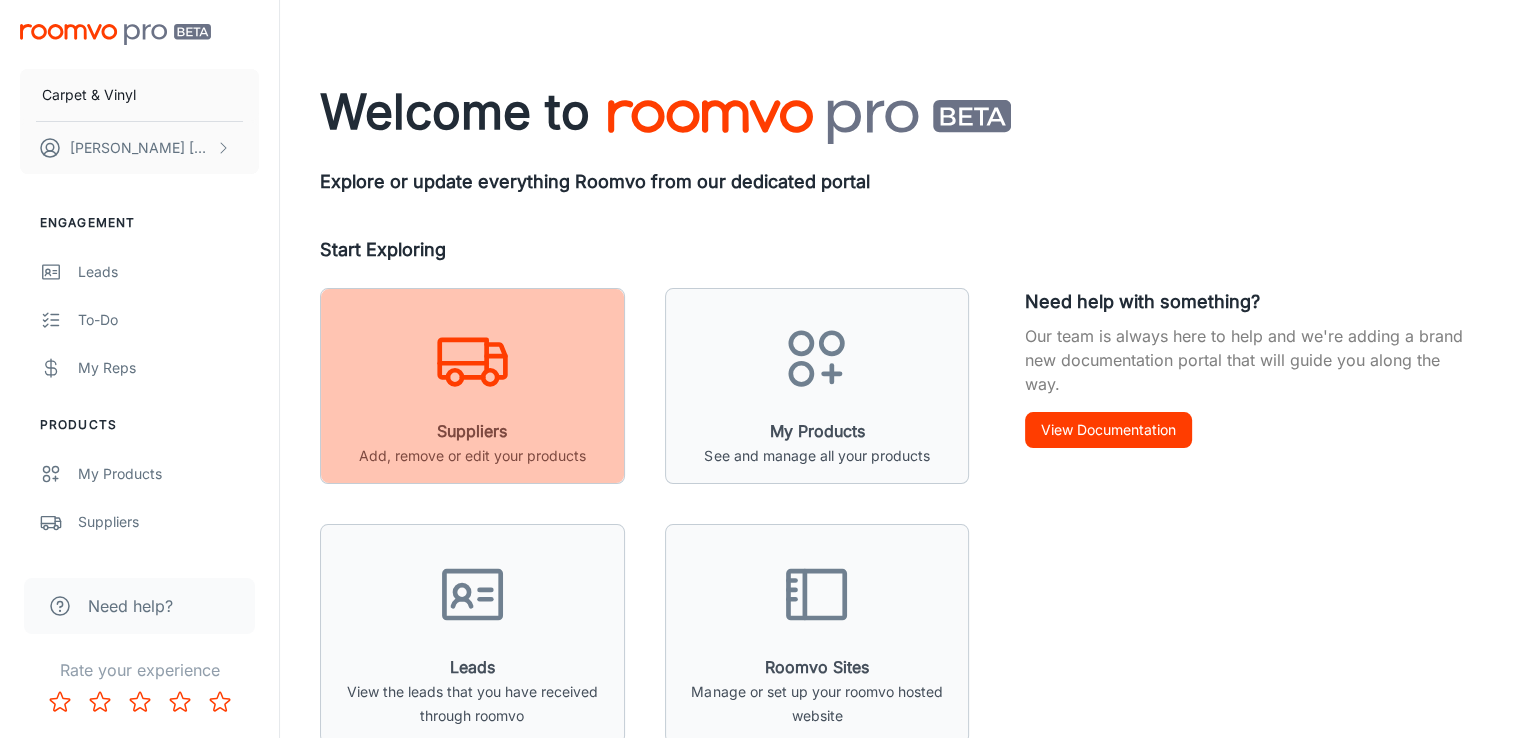 click 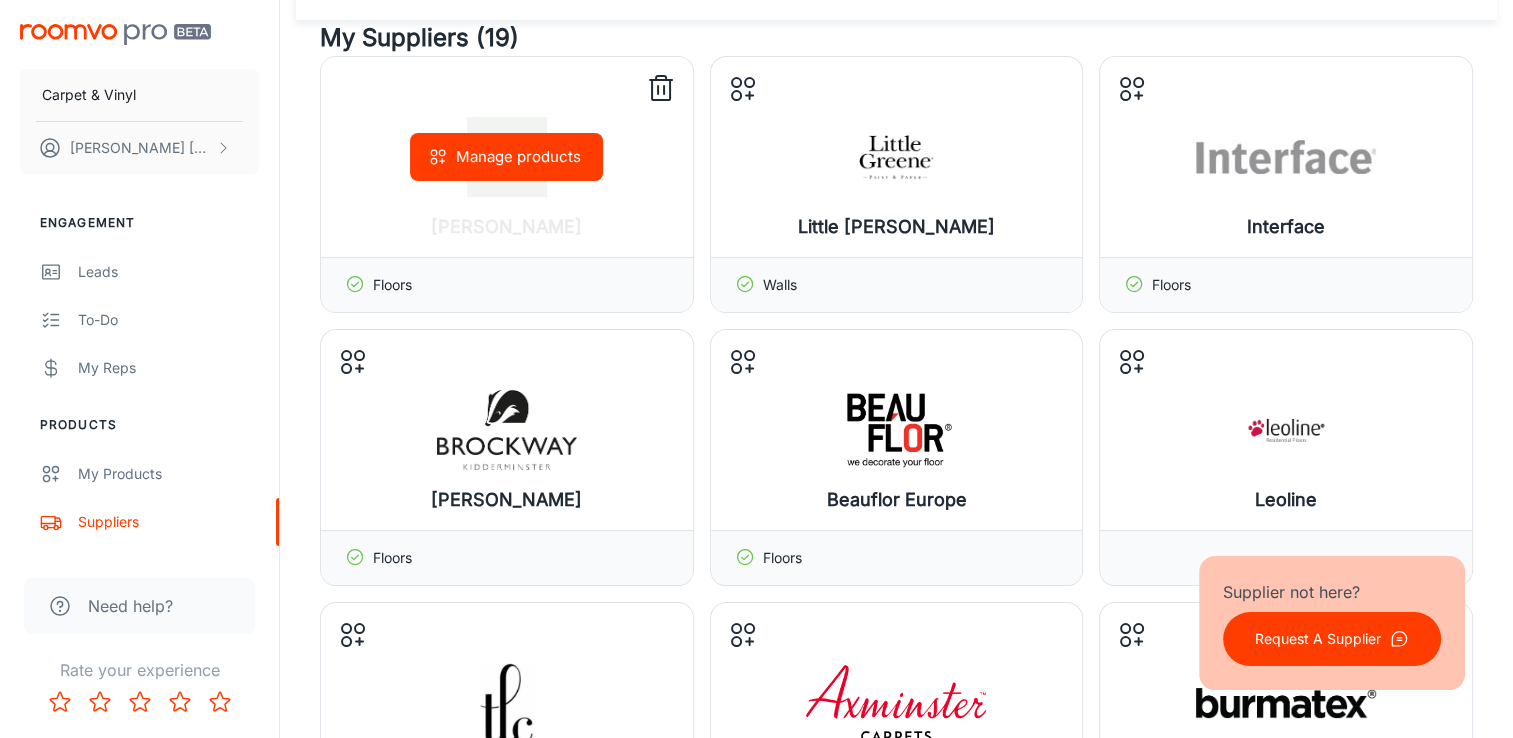 scroll, scrollTop: 400, scrollLeft: 0, axis: vertical 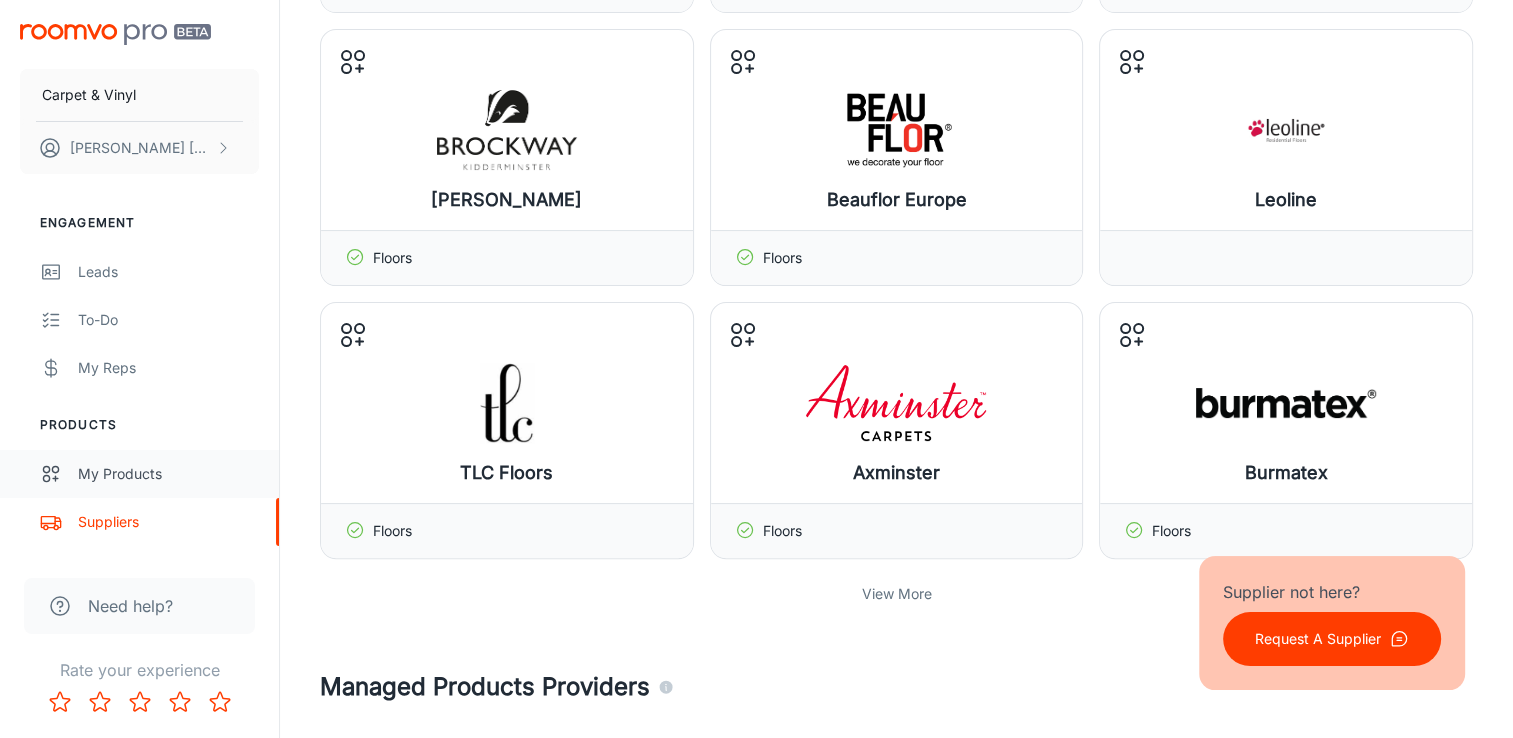 click on "My Products" at bounding box center (168, 474) 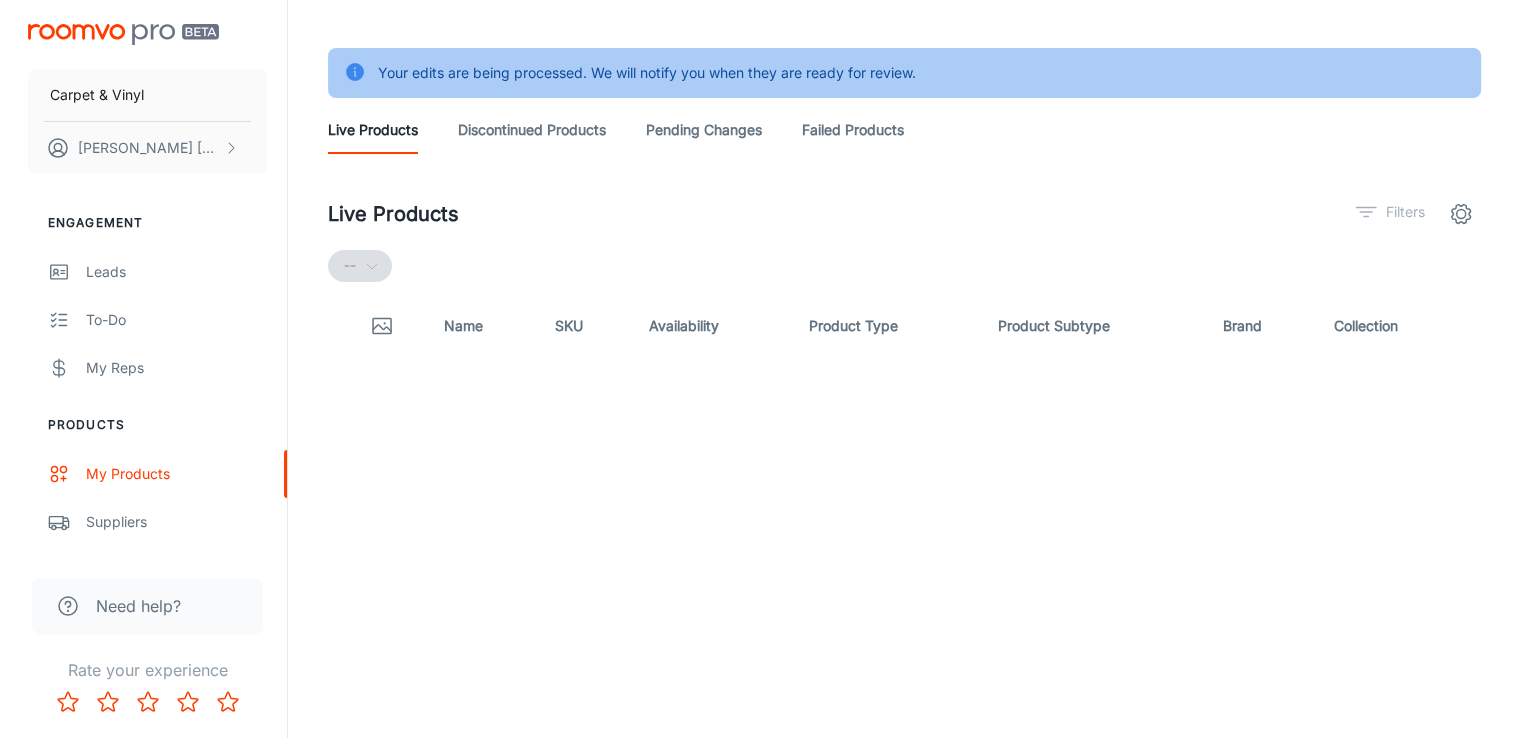 scroll, scrollTop: 0, scrollLeft: 0, axis: both 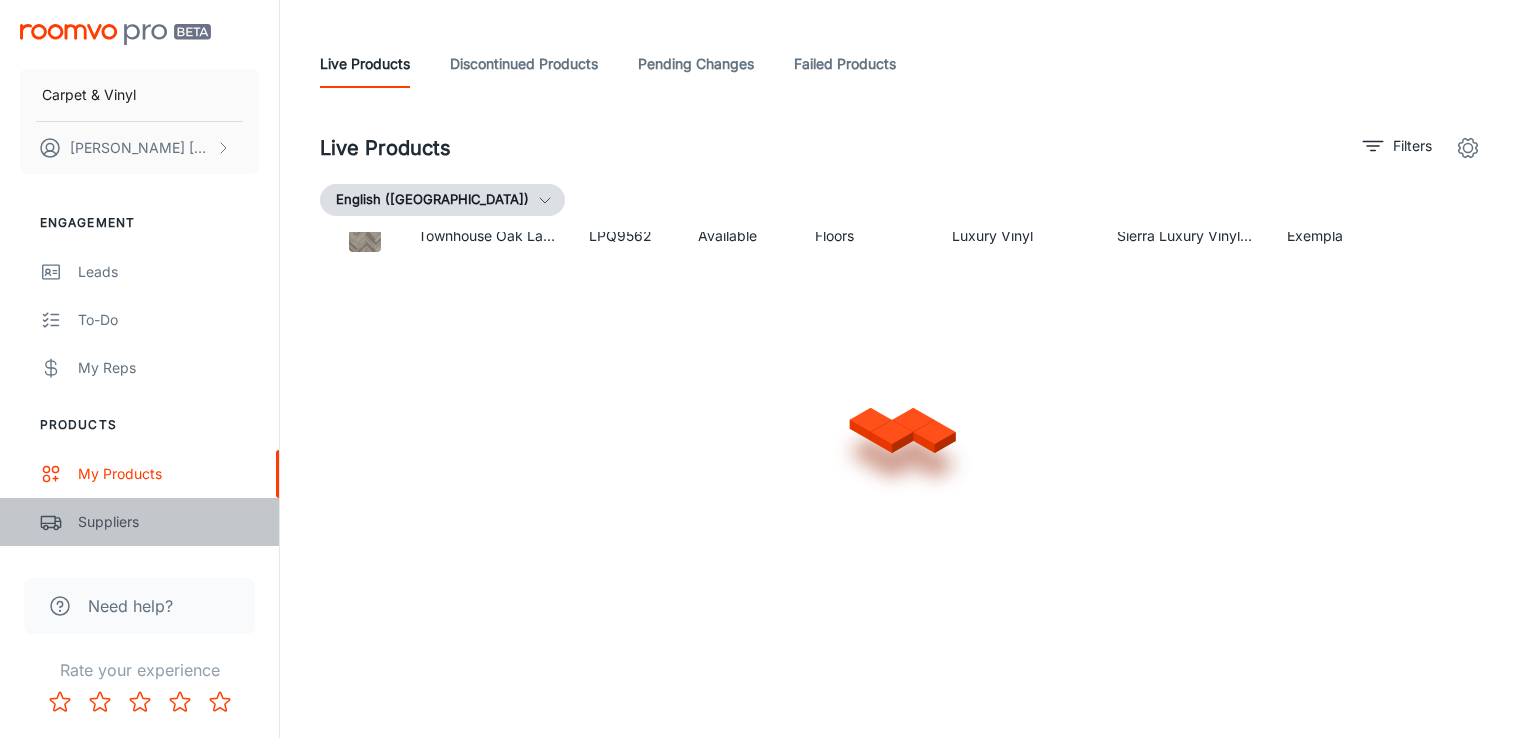 click on "Suppliers" at bounding box center (168, 522) 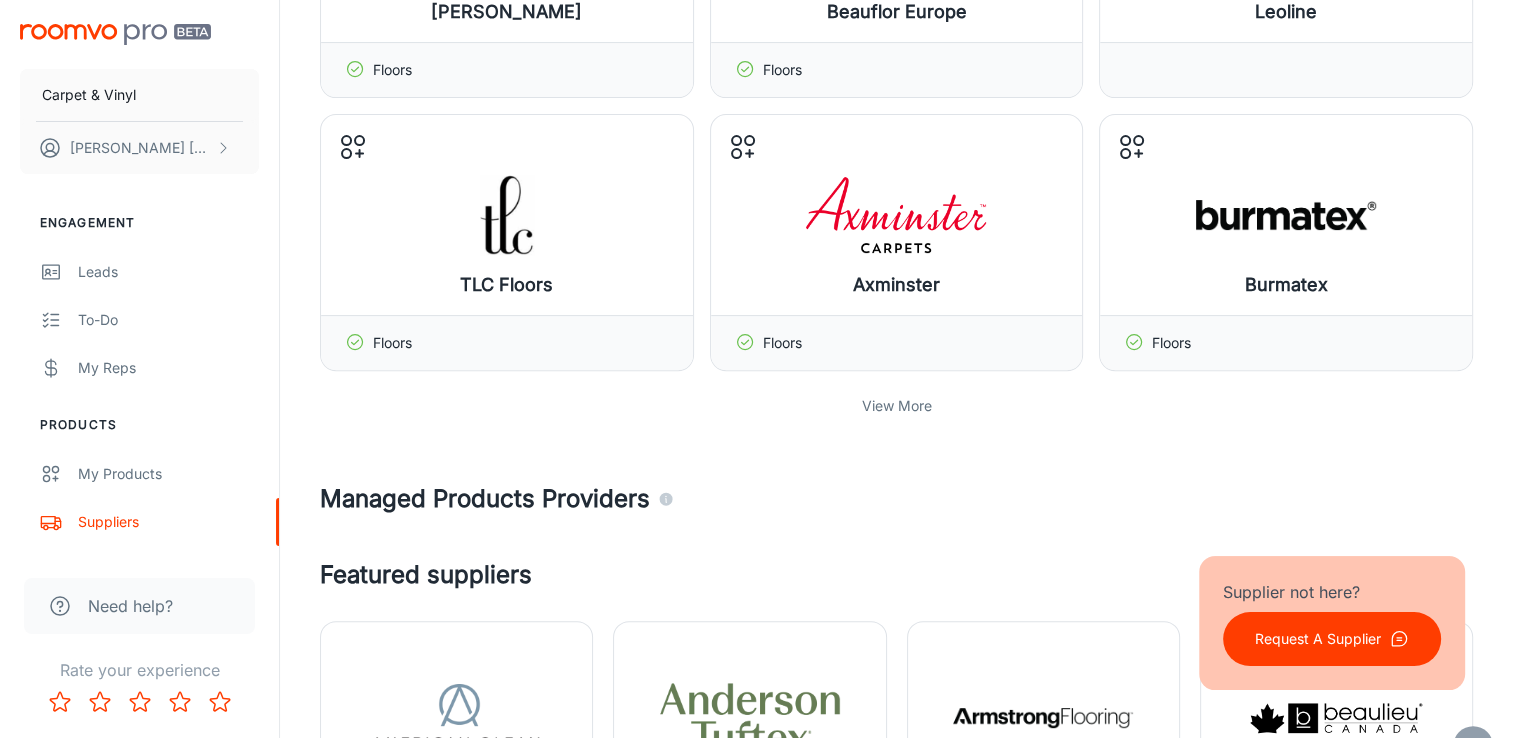 scroll, scrollTop: 600, scrollLeft: 0, axis: vertical 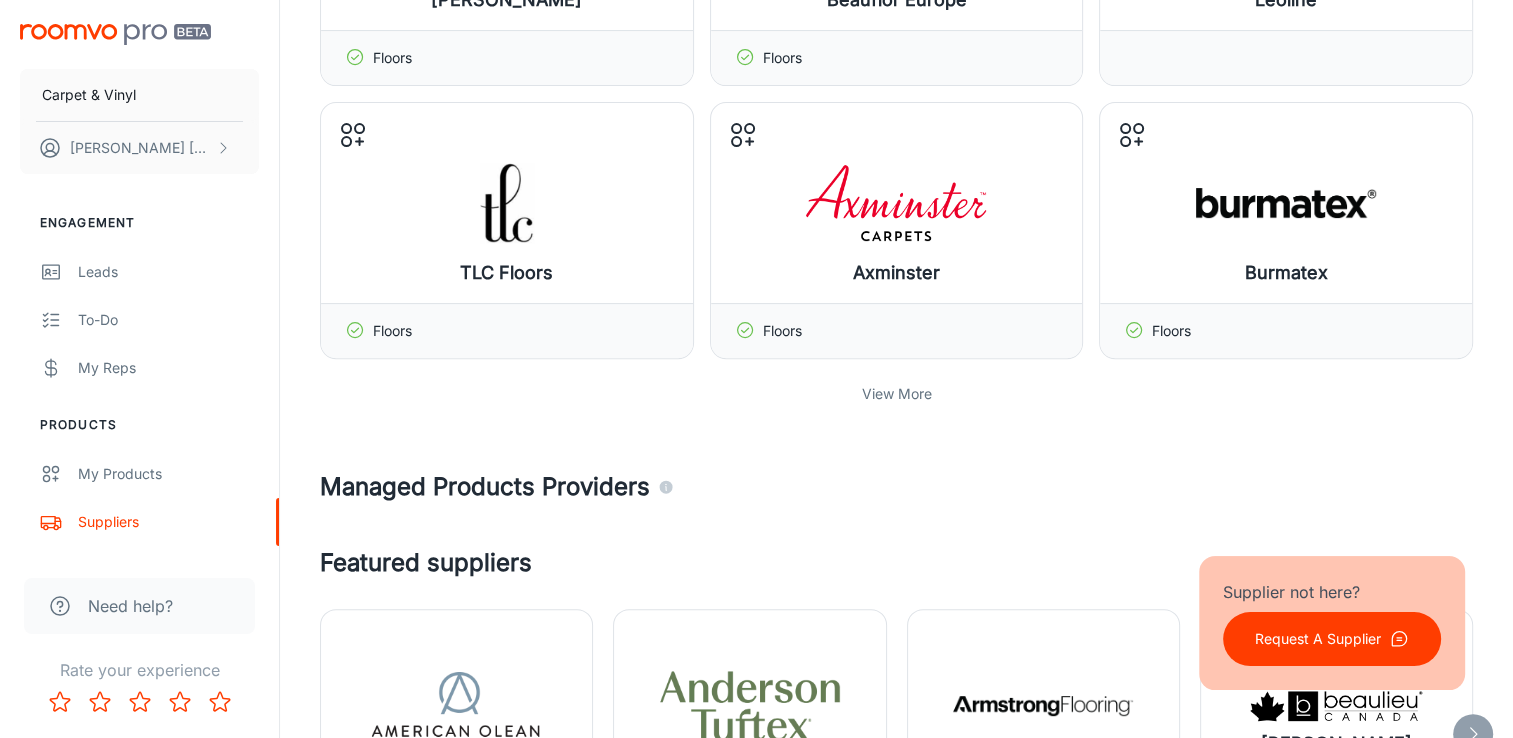 click on "View More" at bounding box center (897, 394) 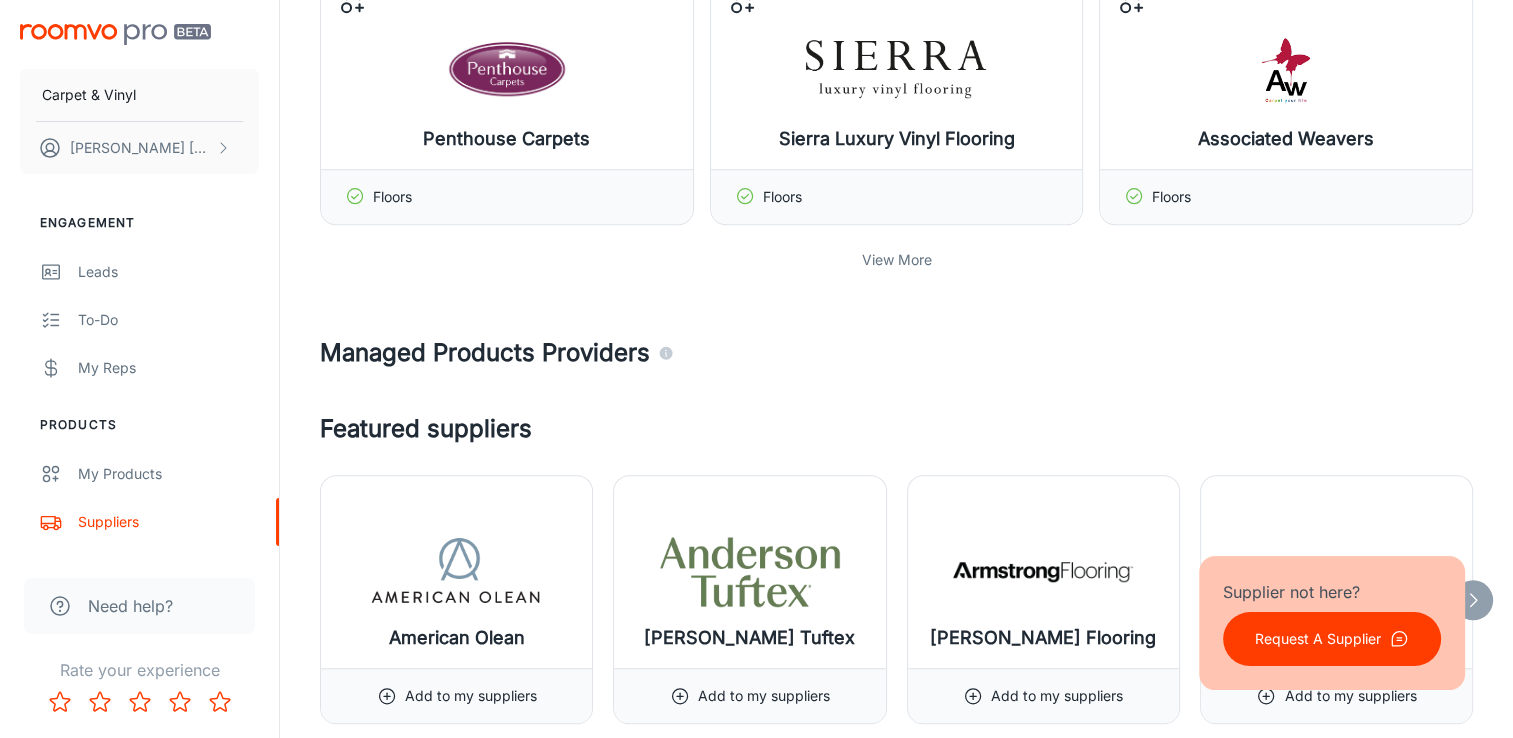 scroll, scrollTop: 1600, scrollLeft: 0, axis: vertical 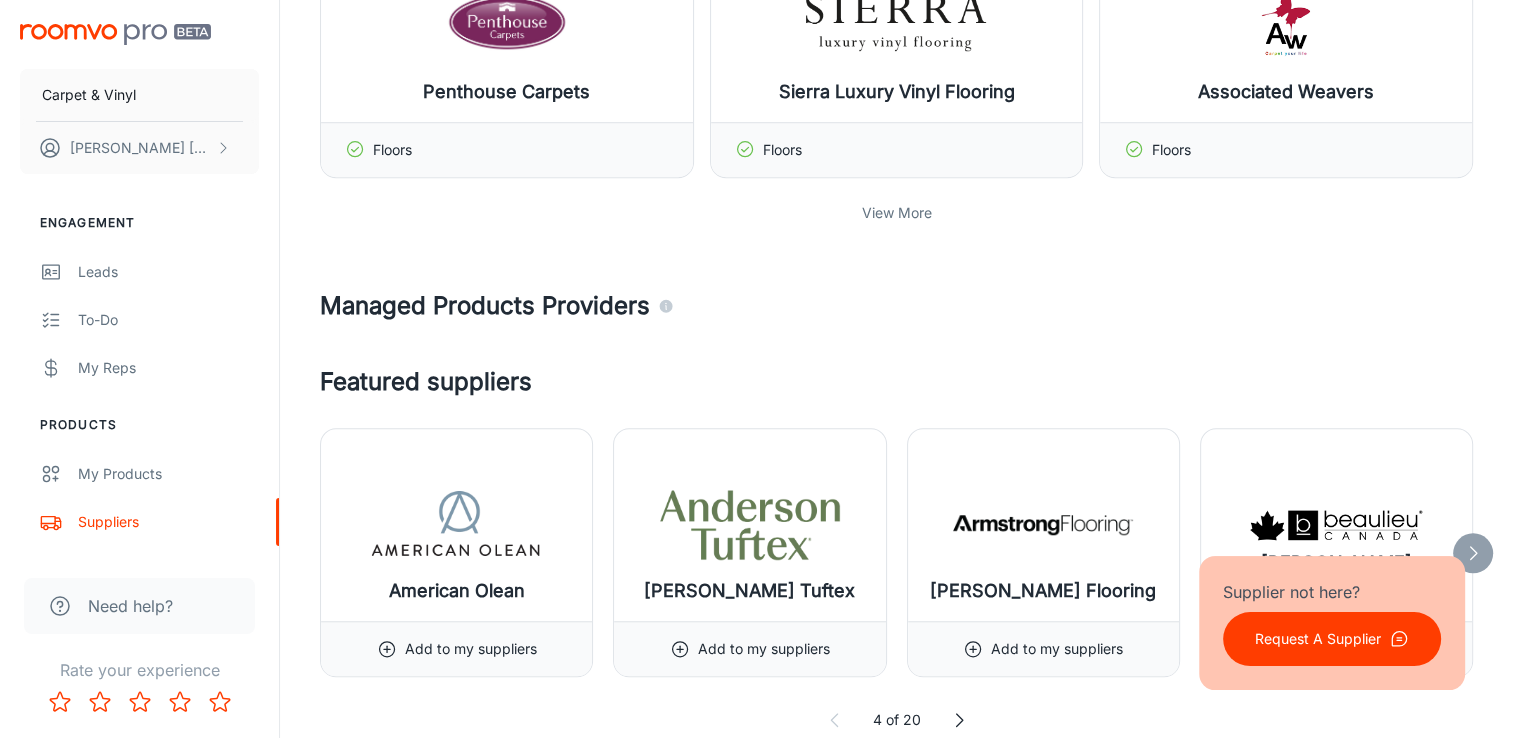 click on "View More" at bounding box center [897, 213] 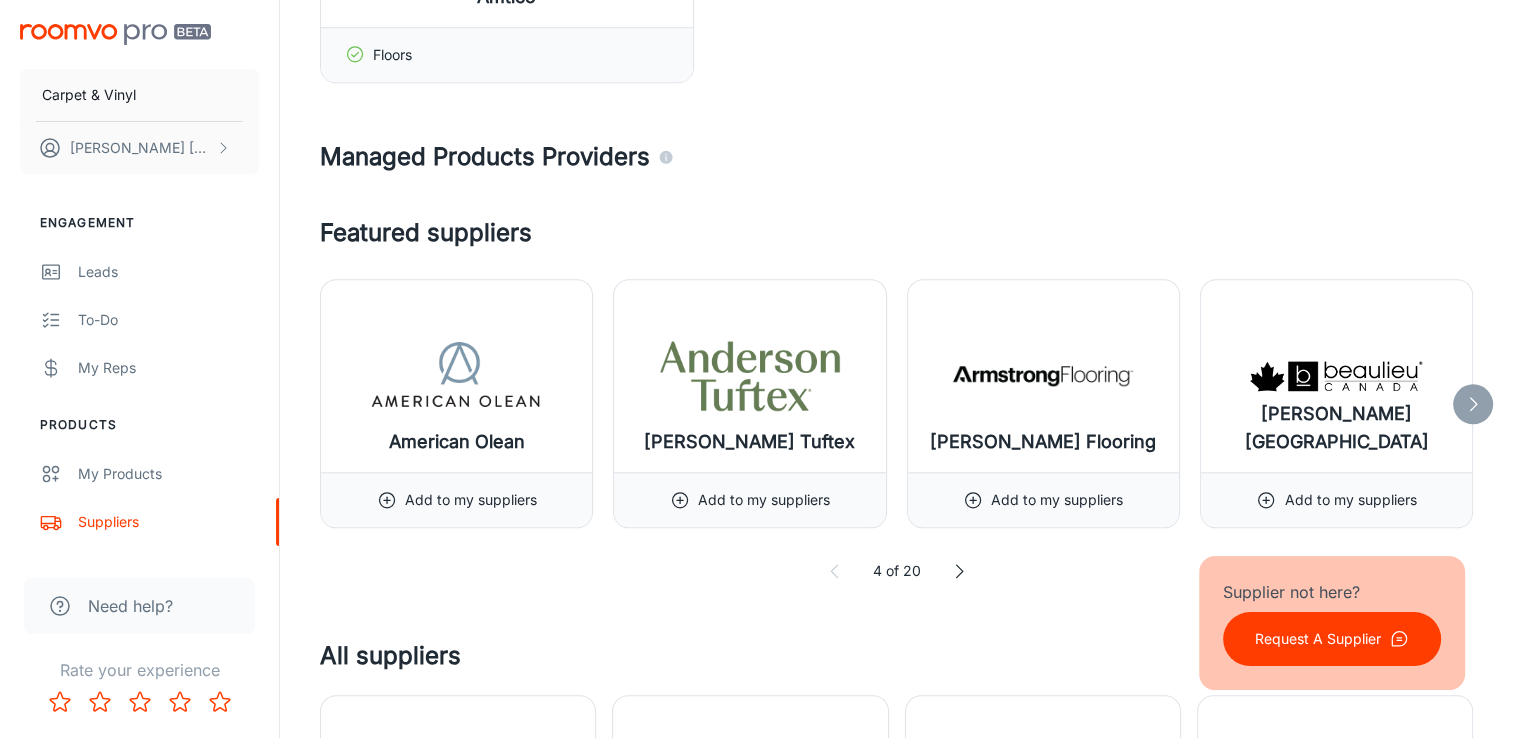 scroll, scrollTop: 2000, scrollLeft: 0, axis: vertical 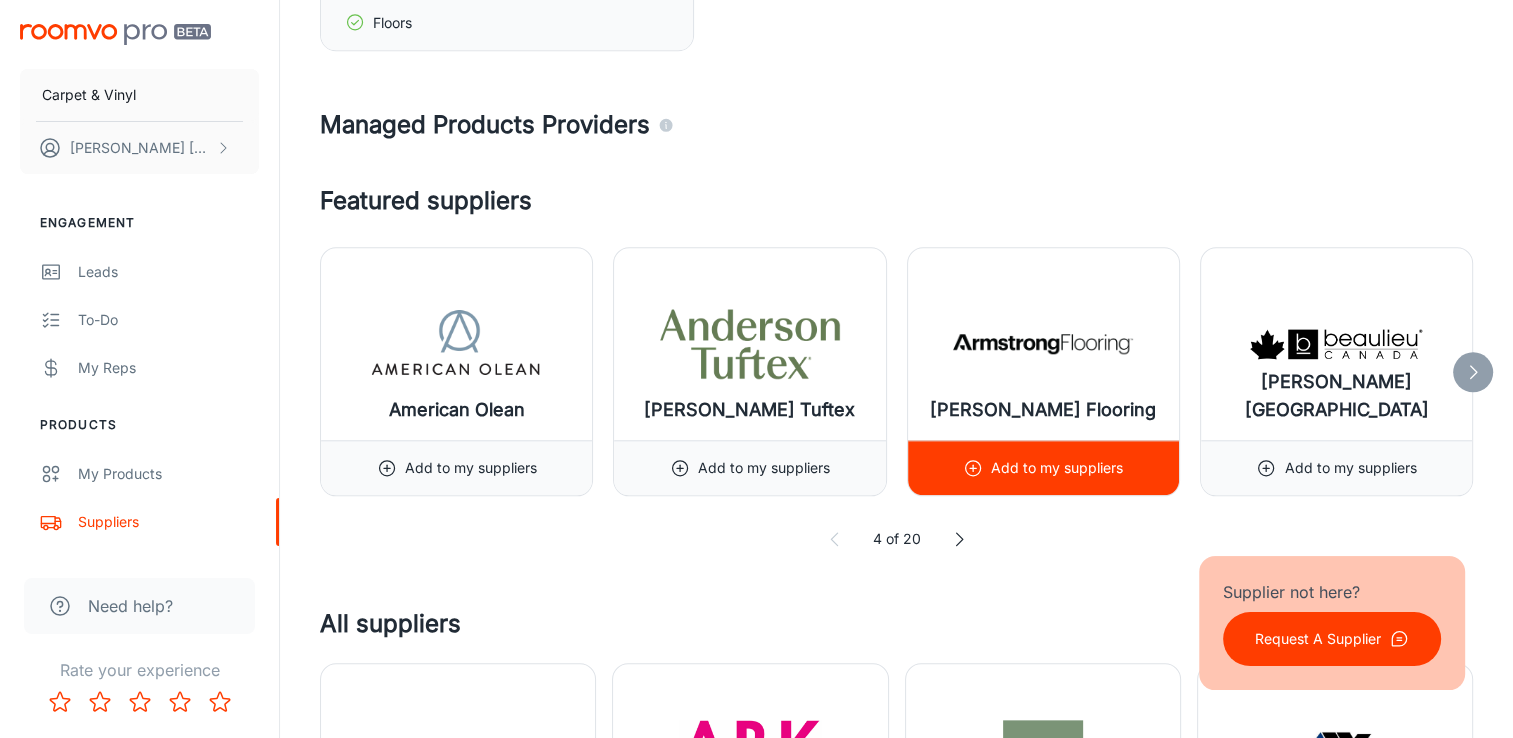 click on "Add to my suppliers" at bounding box center [1057, 468] 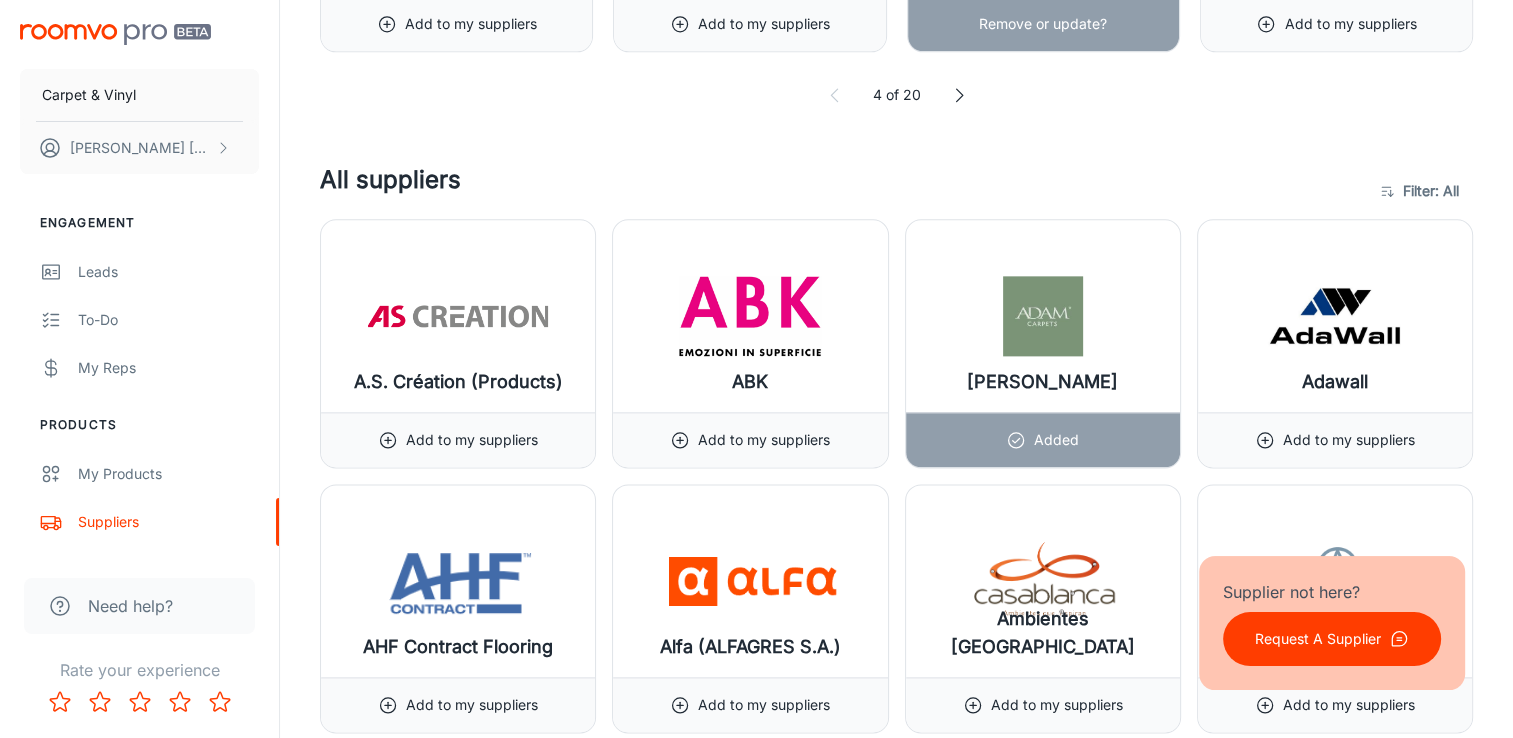 scroll, scrollTop: 2500, scrollLeft: 0, axis: vertical 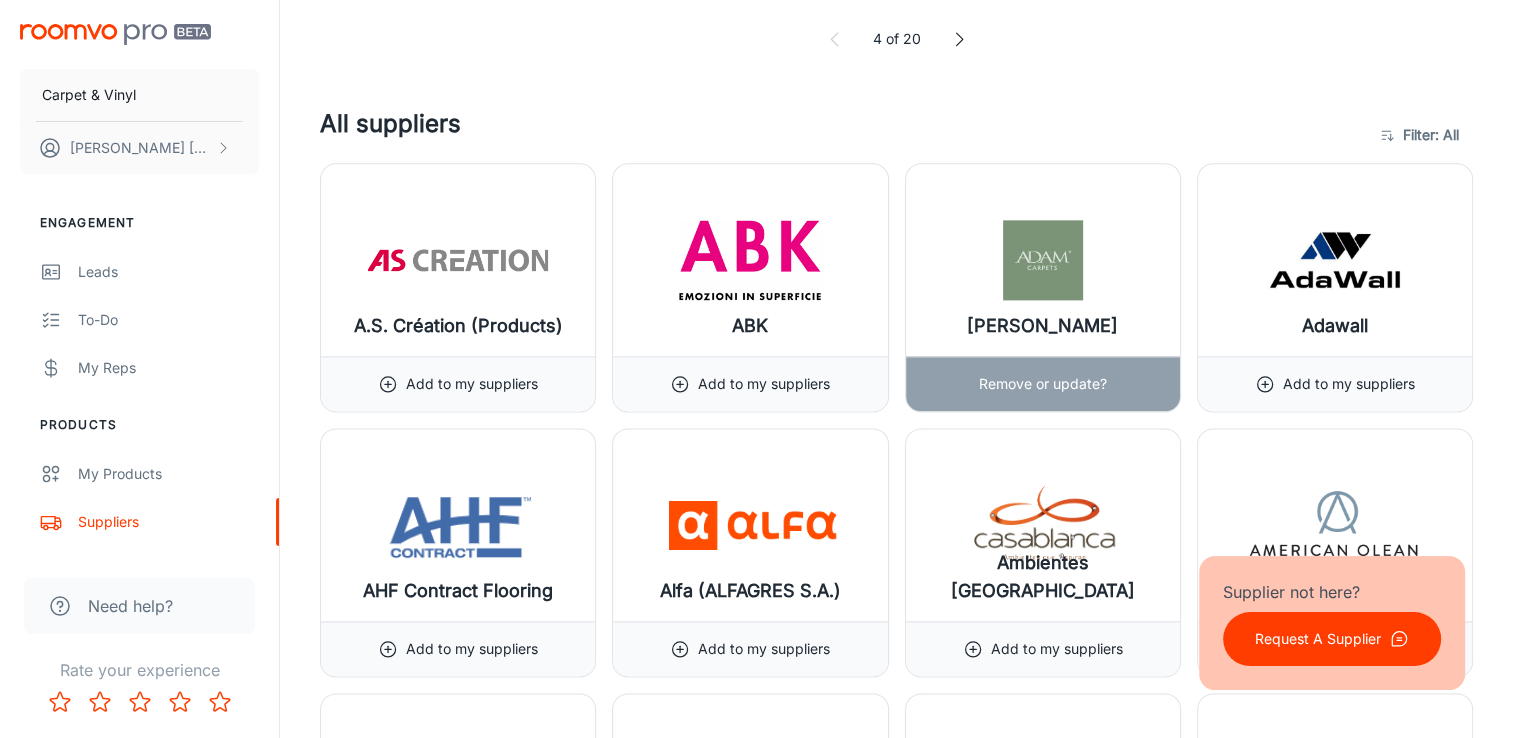 click on "Remove or update?" at bounding box center [1043, 384] 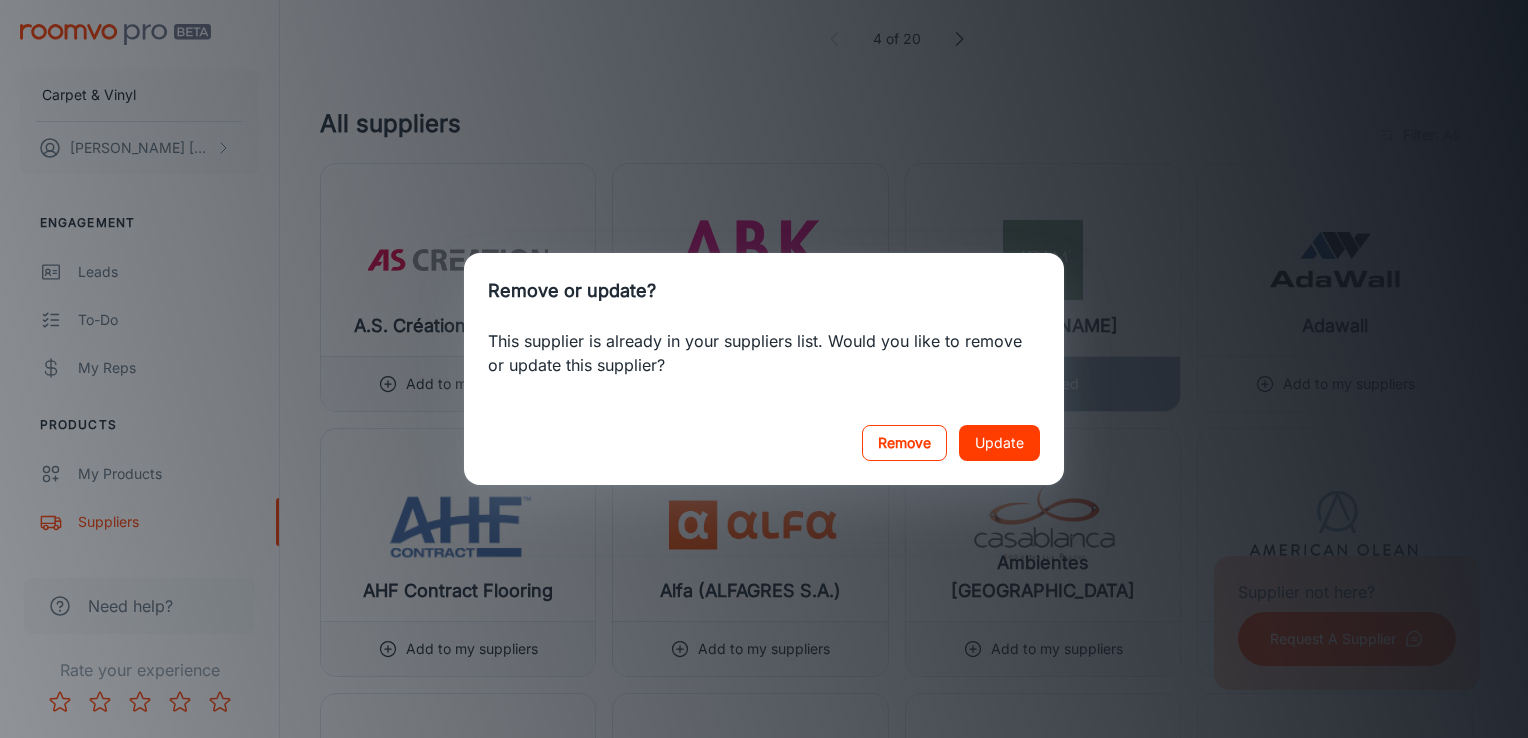 click on "Remove" at bounding box center [904, 443] 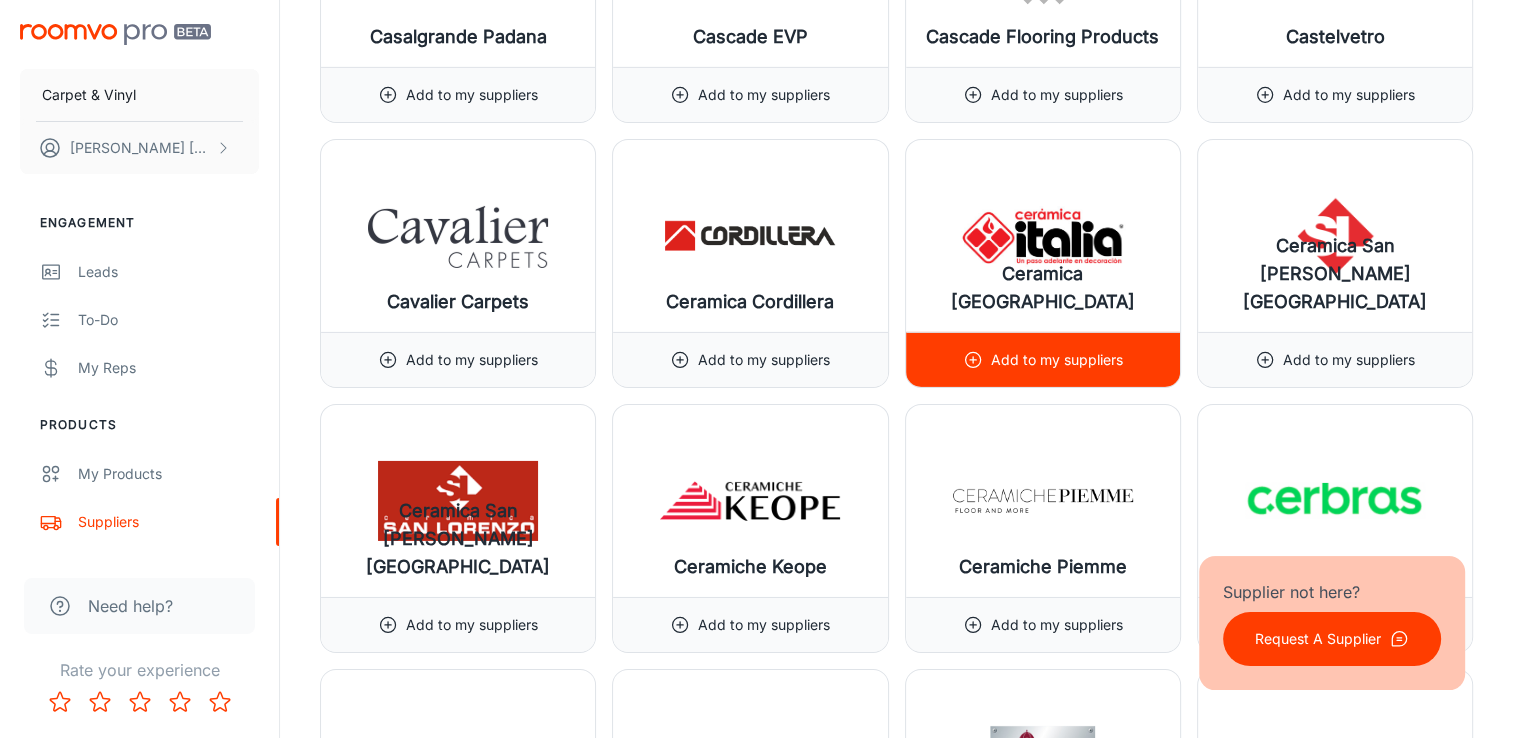 scroll, scrollTop: 6500, scrollLeft: 0, axis: vertical 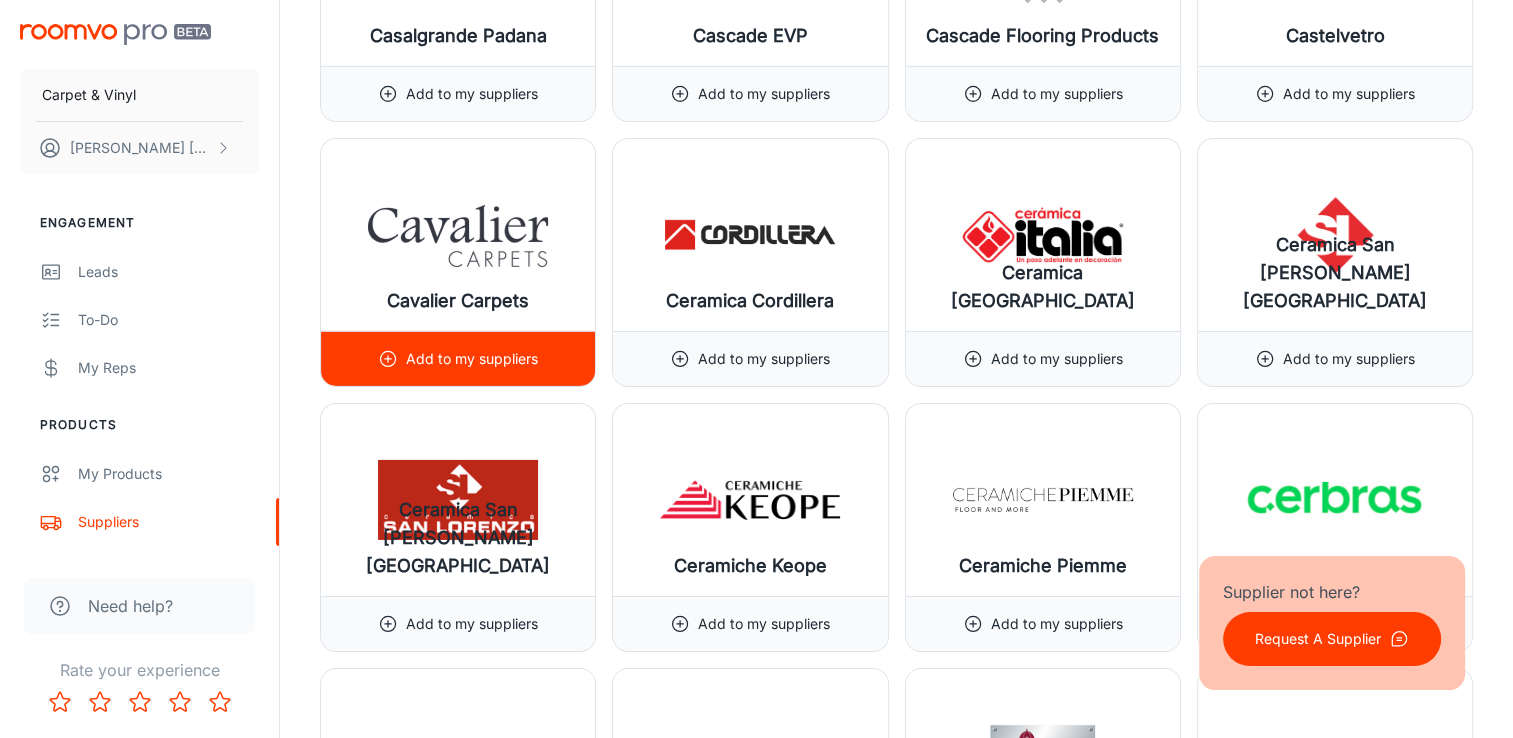 click on "Add to my suppliers" at bounding box center (472, 359) 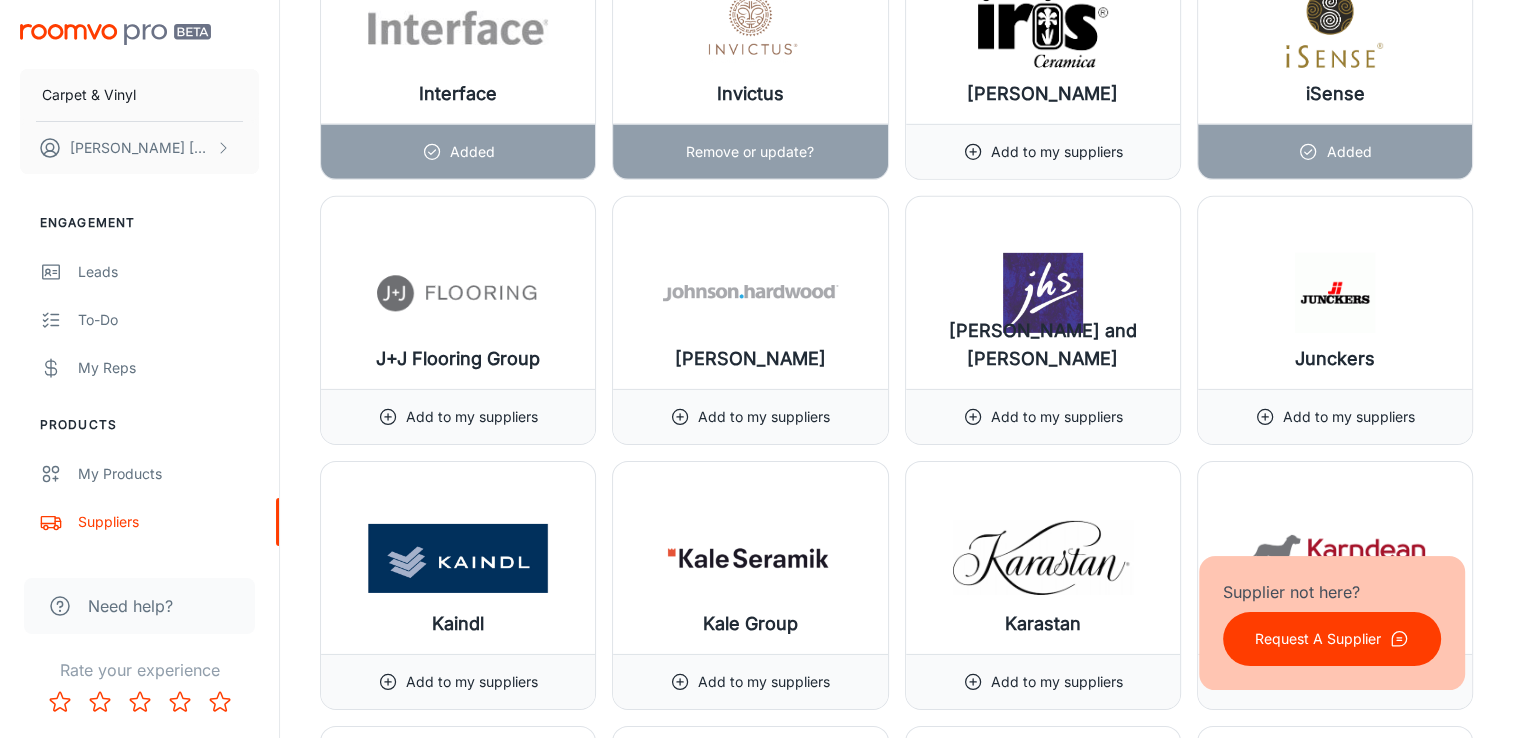 scroll, scrollTop: 13900, scrollLeft: 0, axis: vertical 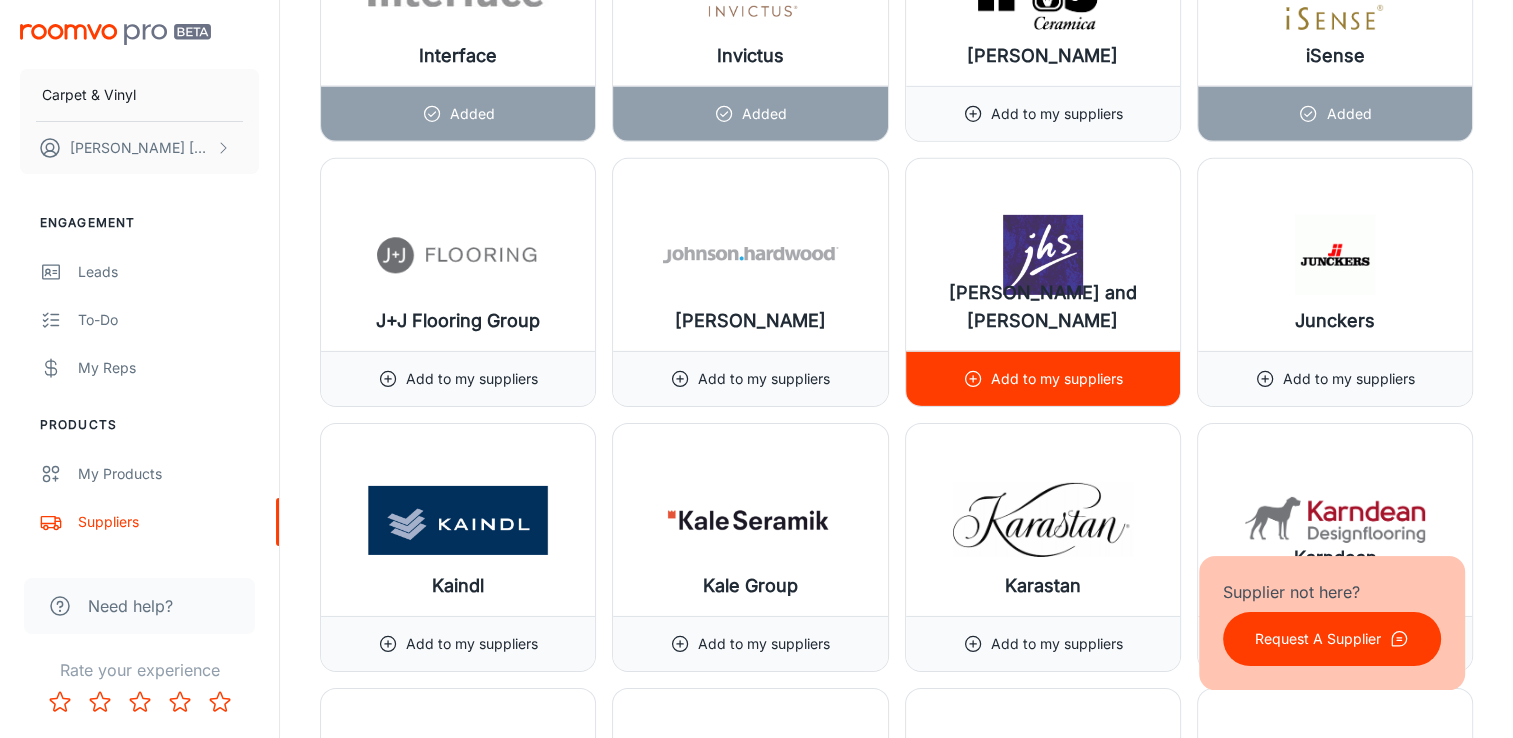 click on "Add to my suppliers" at bounding box center [1057, 379] 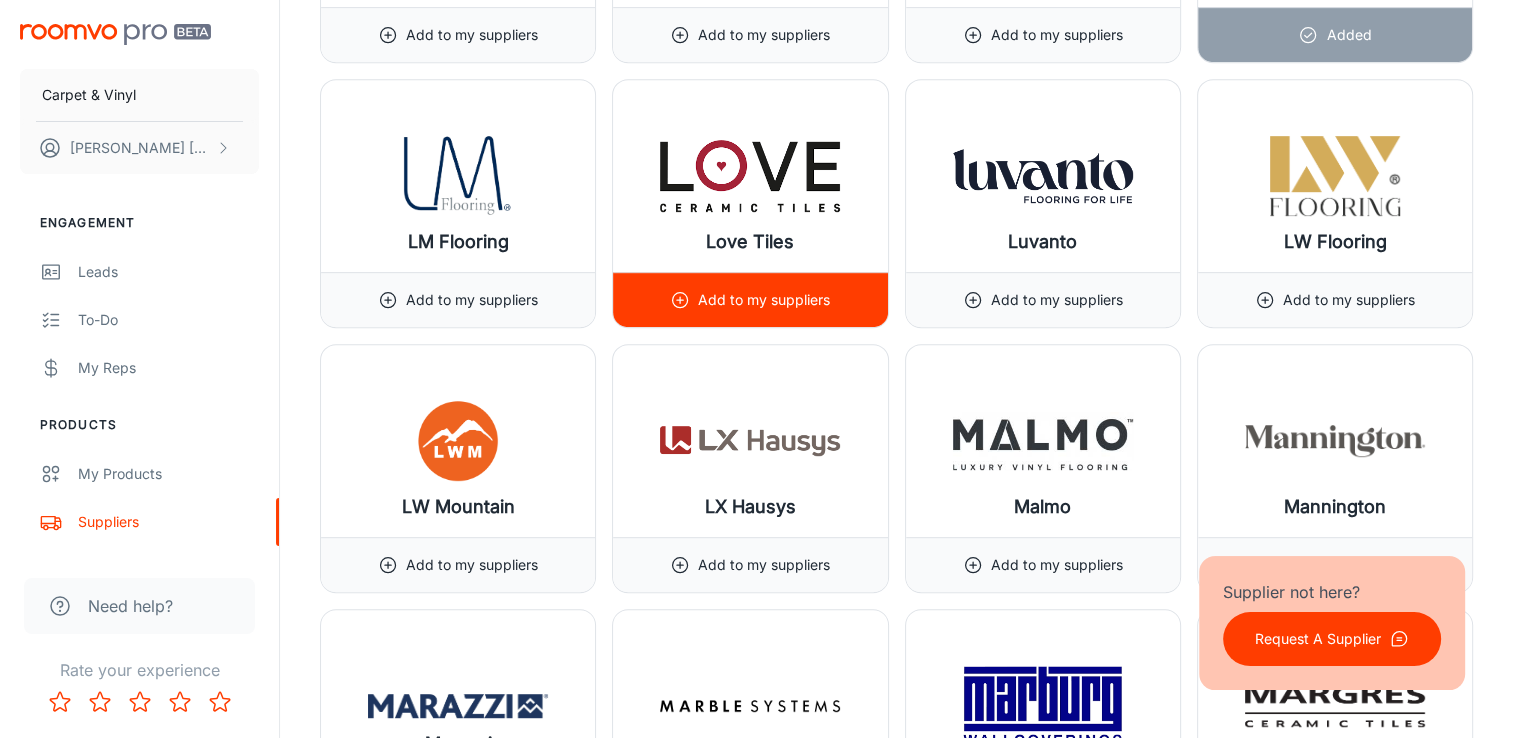 scroll, scrollTop: 16100, scrollLeft: 0, axis: vertical 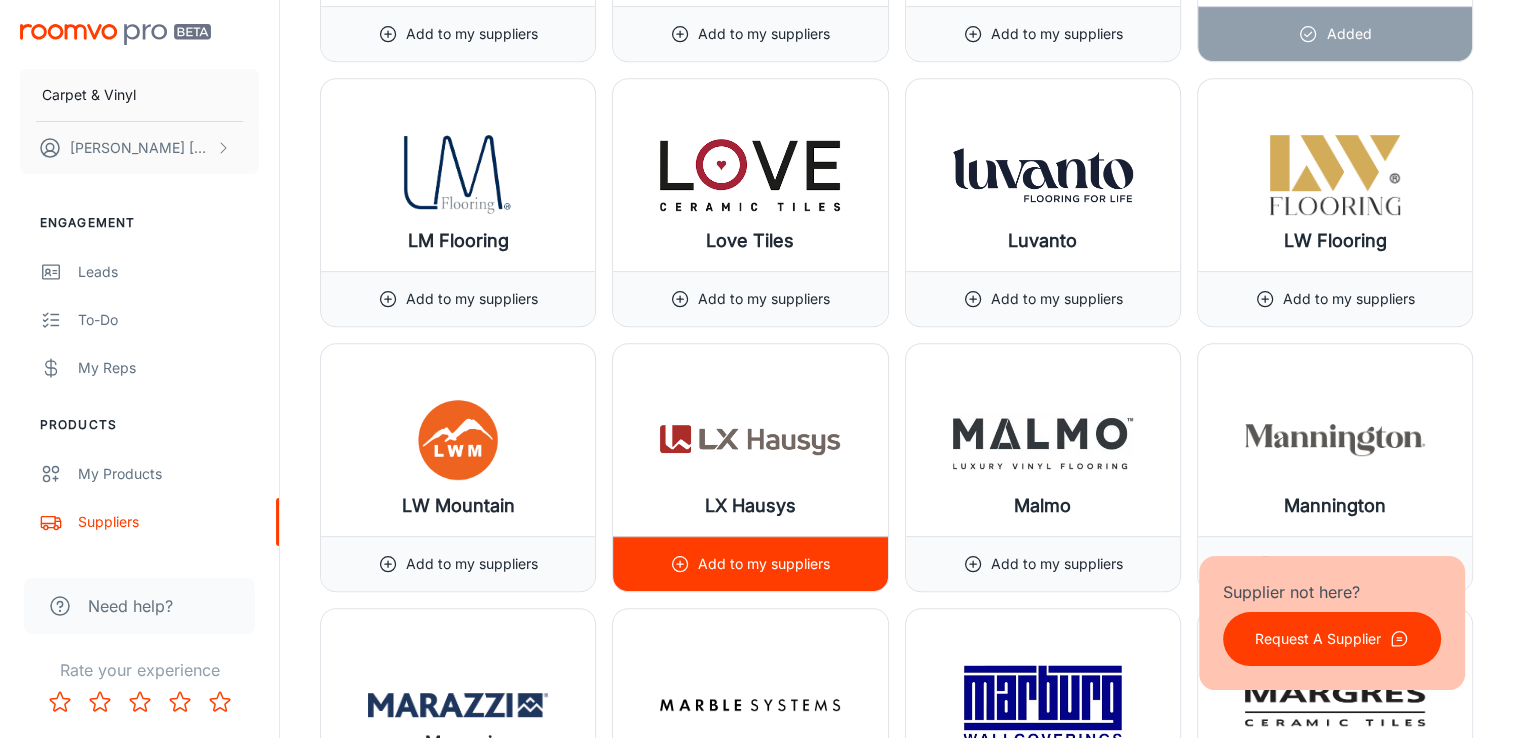click on "Add to my suppliers" at bounding box center (764, 564) 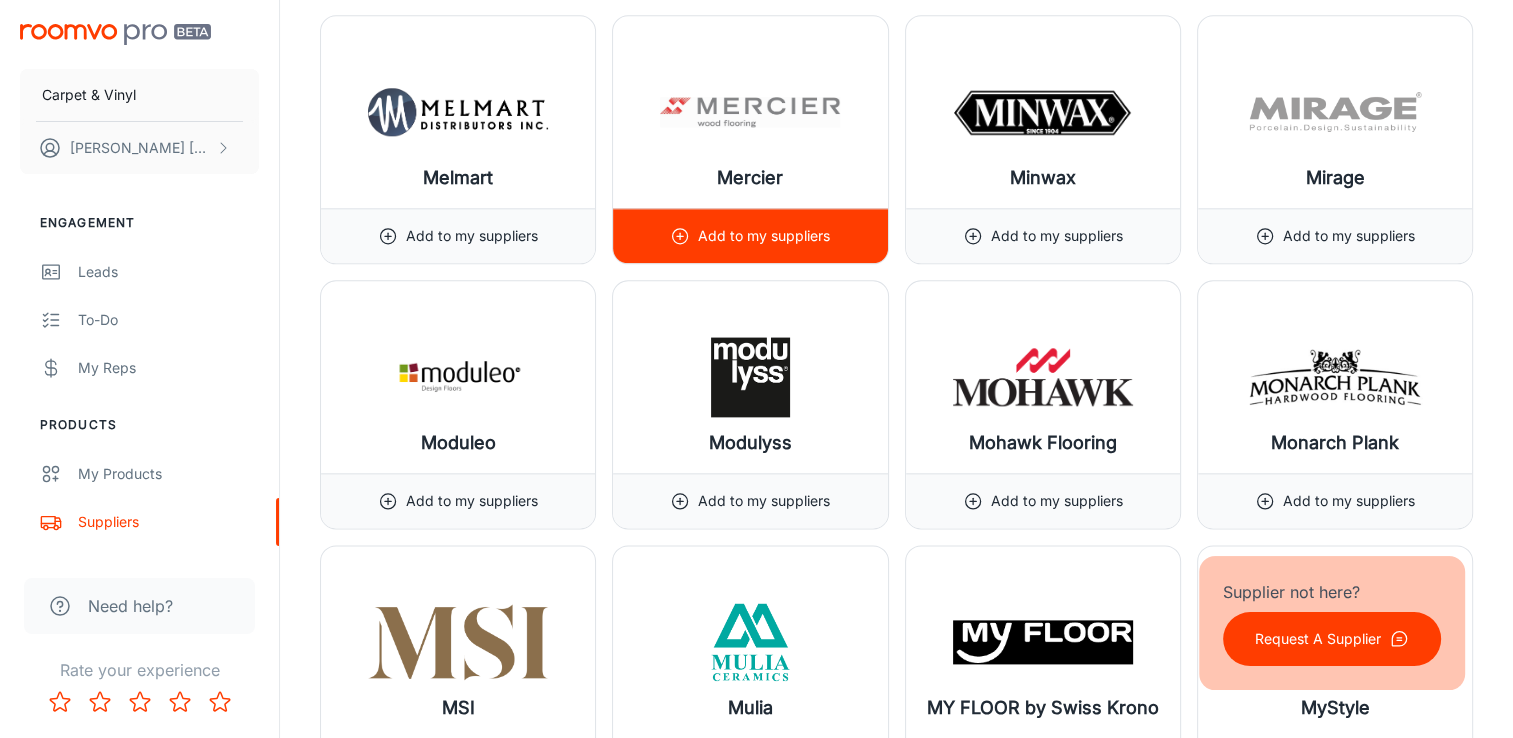 scroll, scrollTop: 17500, scrollLeft: 0, axis: vertical 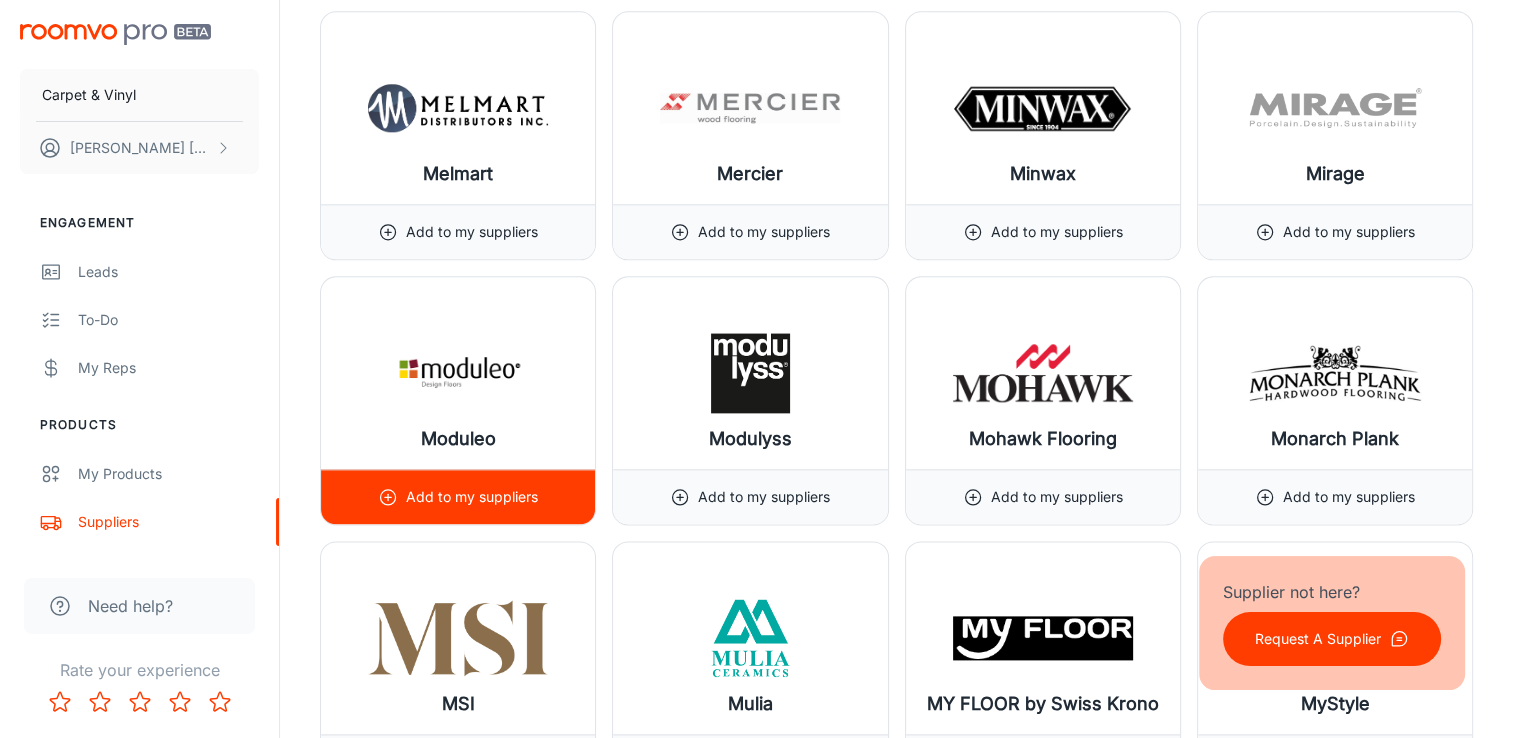 click on "Add to my suppliers" at bounding box center (472, 497) 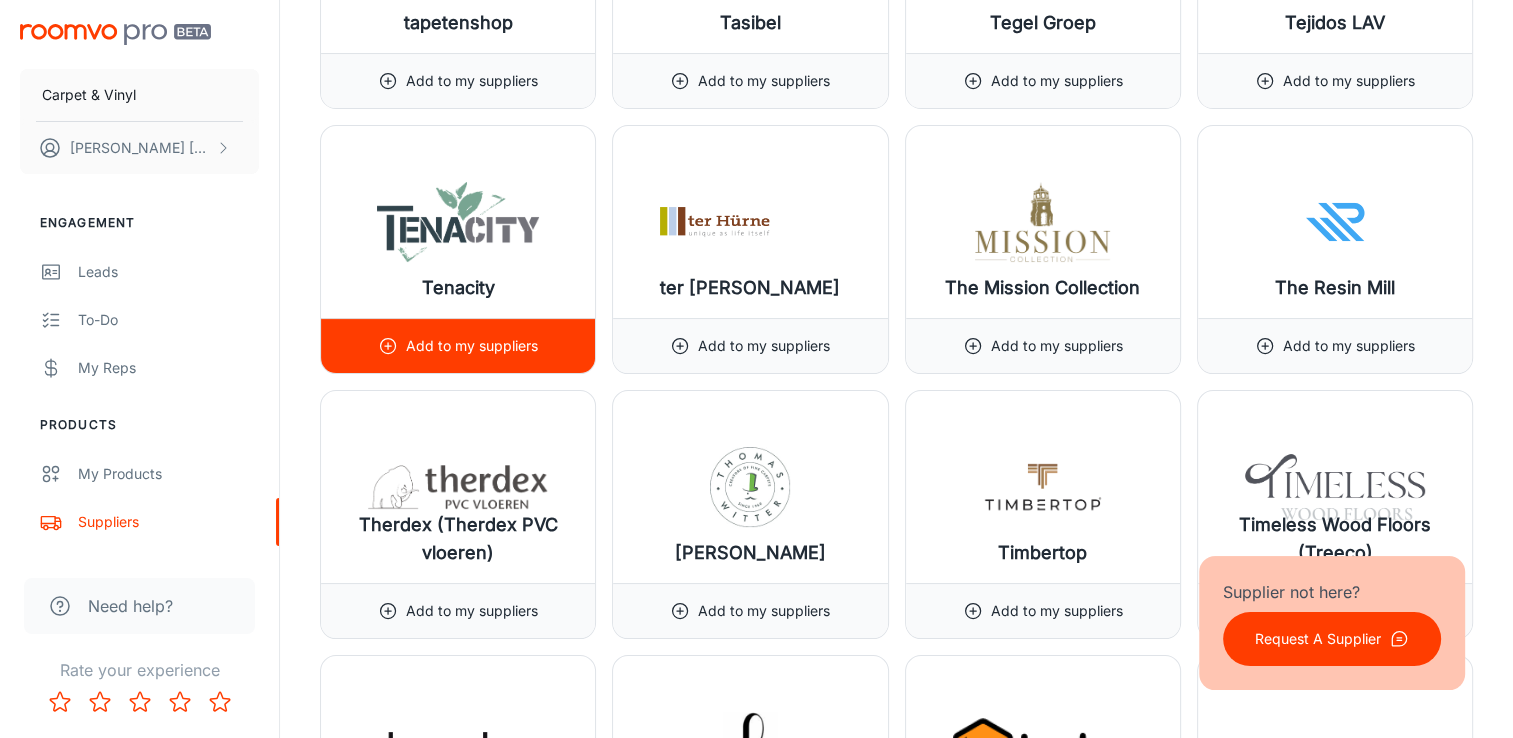 scroll, scrollTop: 23000, scrollLeft: 0, axis: vertical 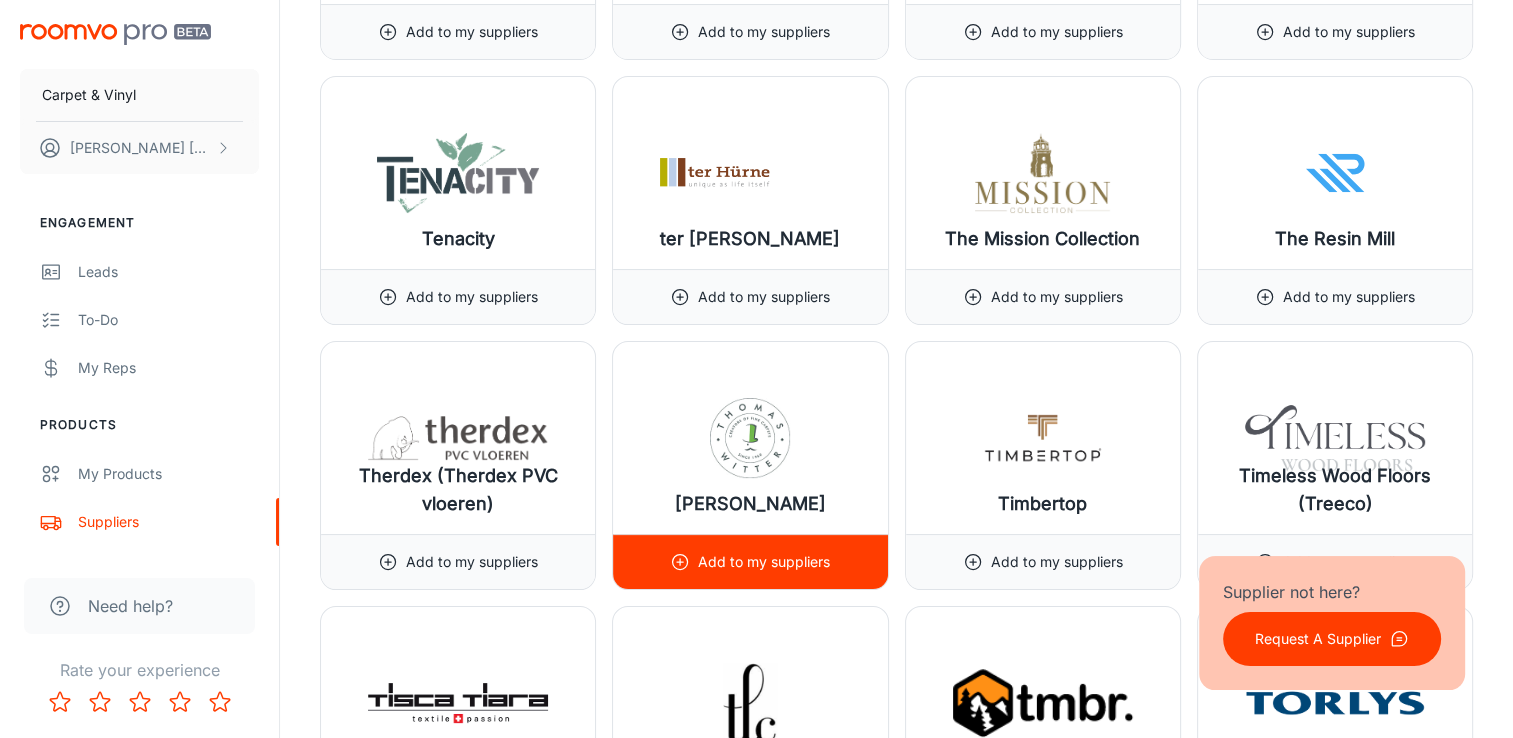click on "Add to my suppliers" at bounding box center (750, 562) 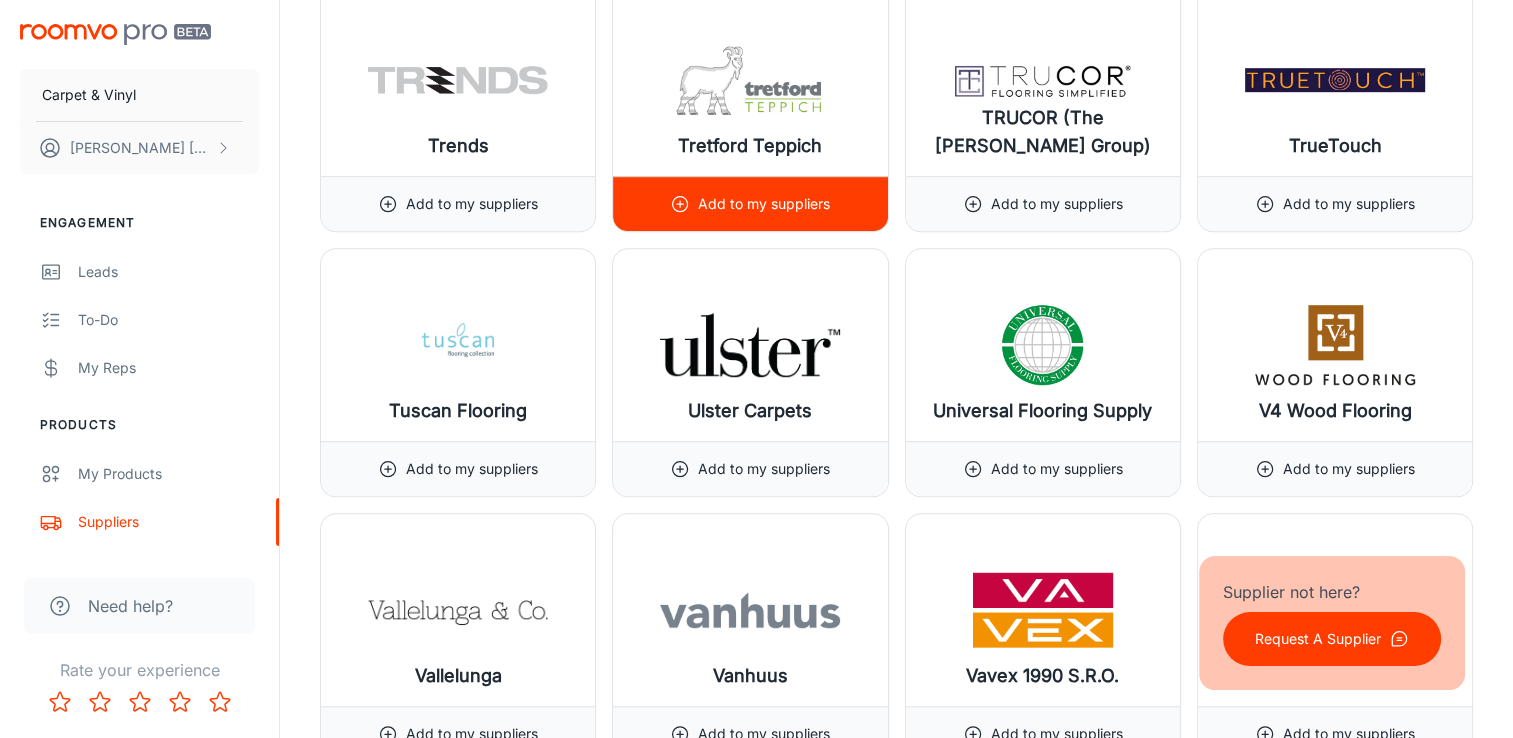 scroll, scrollTop: 23900, scrollLeft: 0, axis: vertical 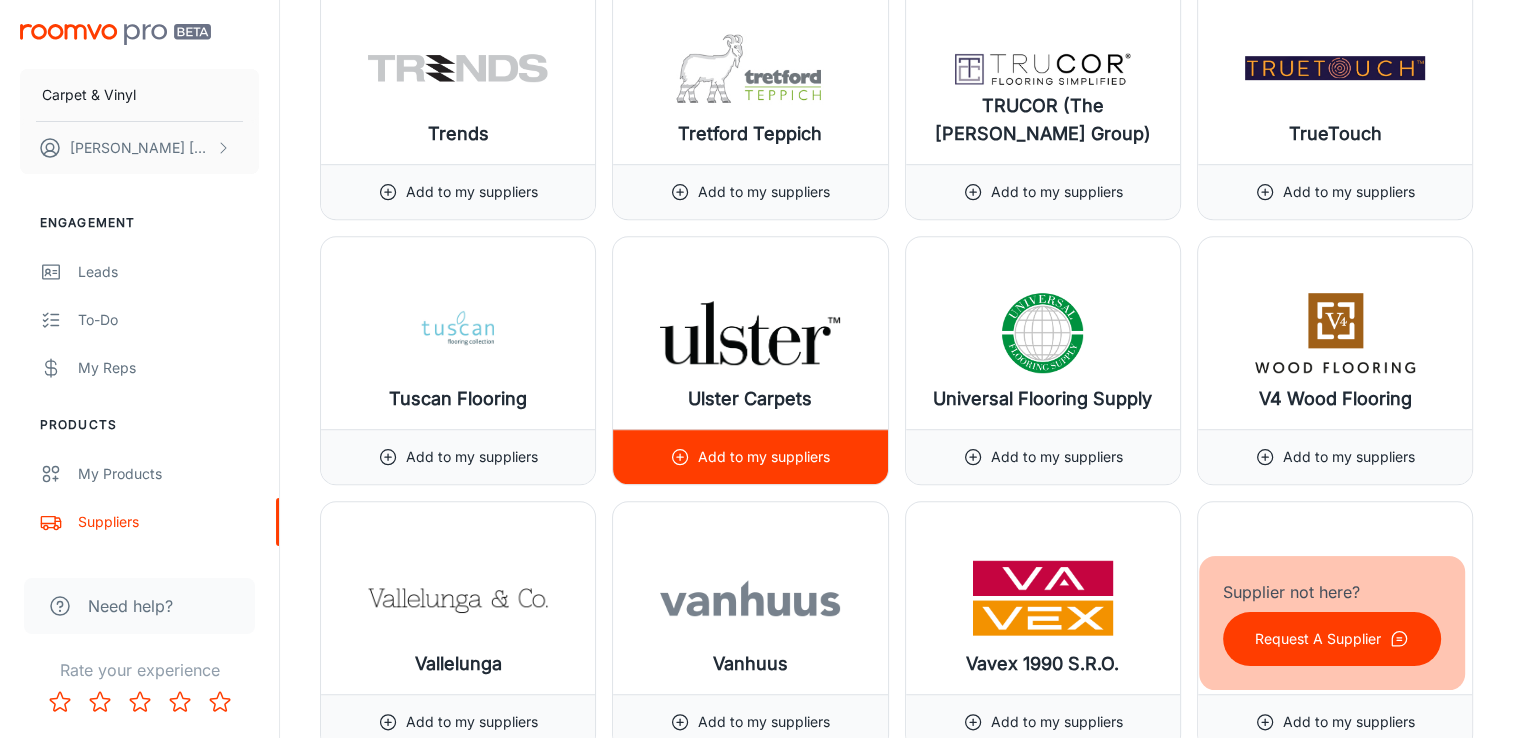 click on "Add to my suppliers" at bounding box center [764, 457] 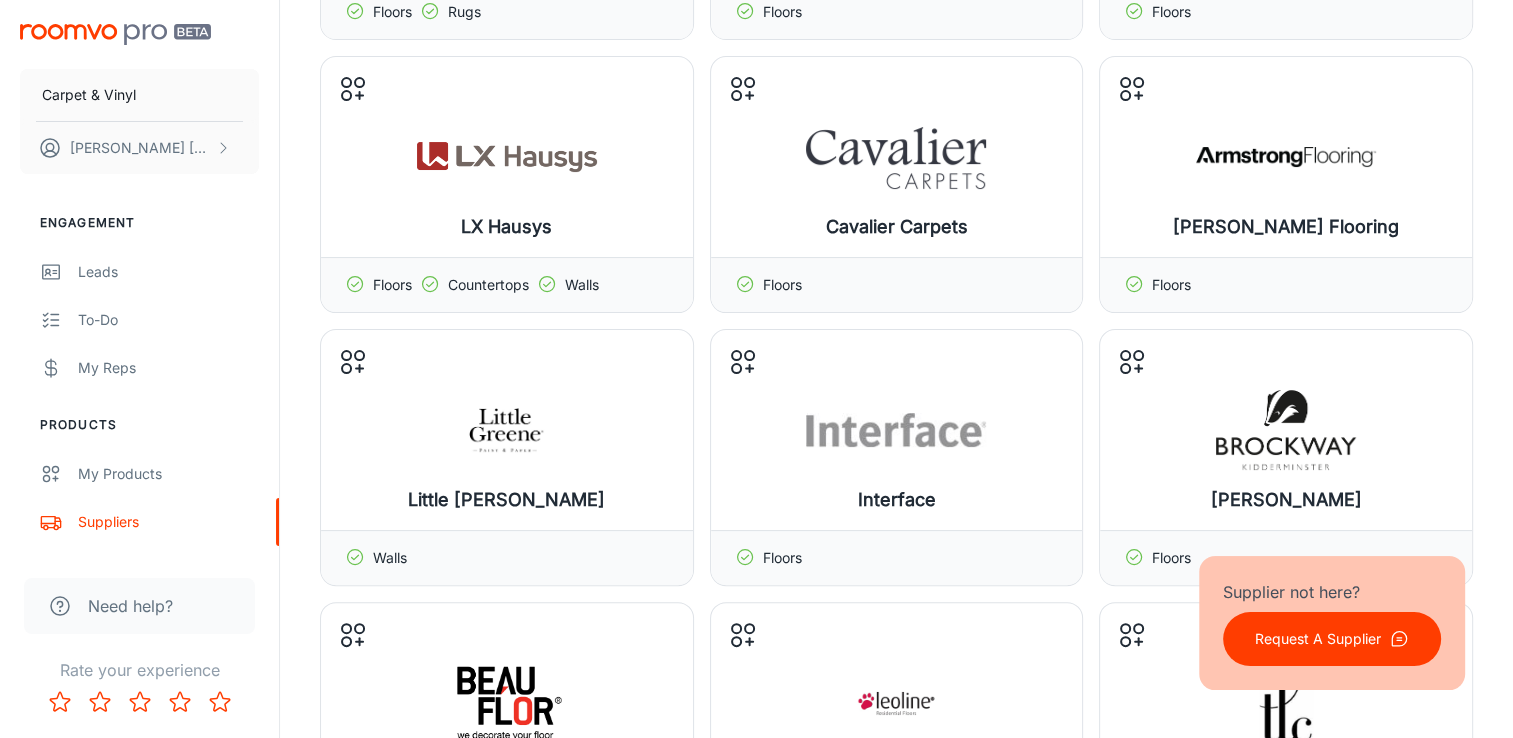 scroll, scrollTop: 0, scrollLeft: 0, axis: both 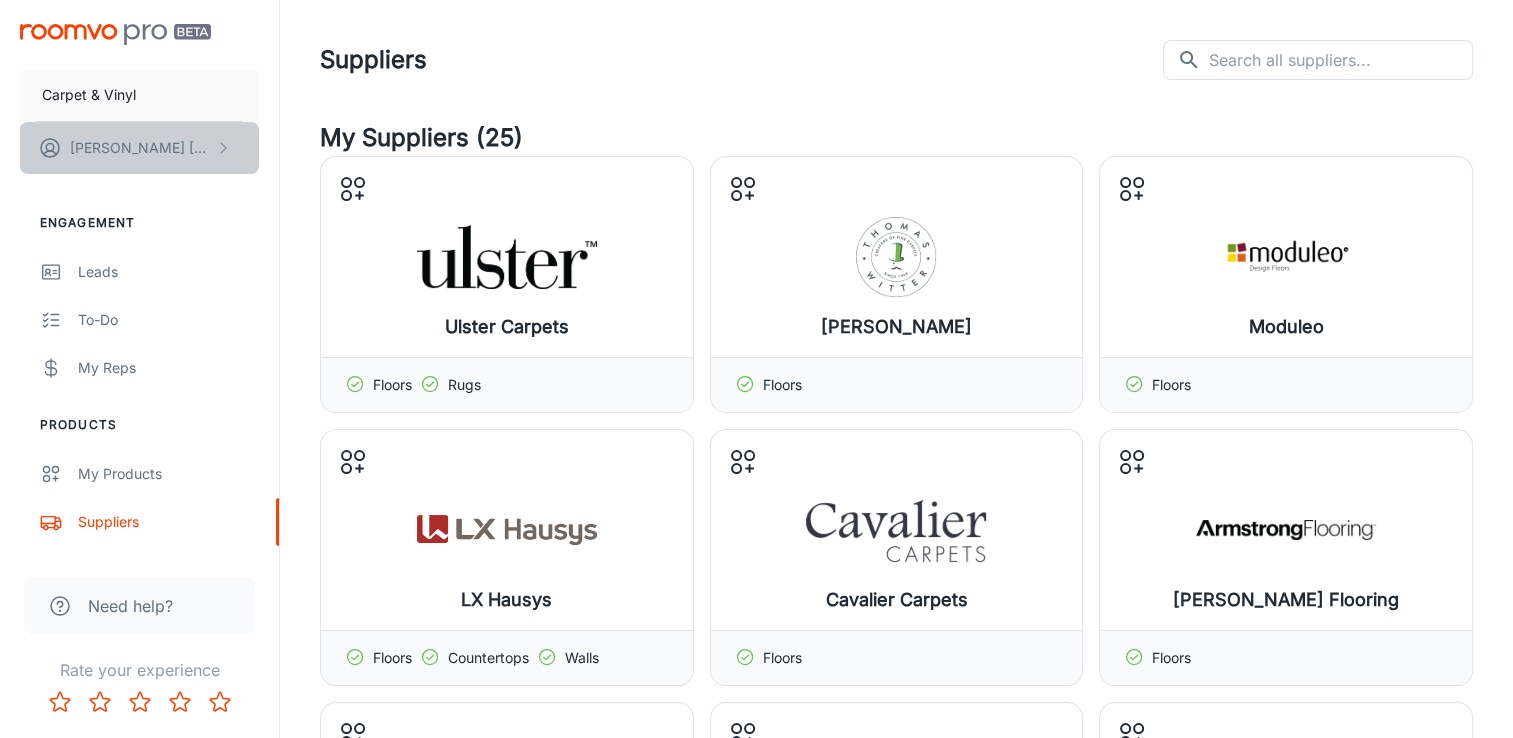 click on "[PERSON_NAME]" at bounding box center [140, 148] 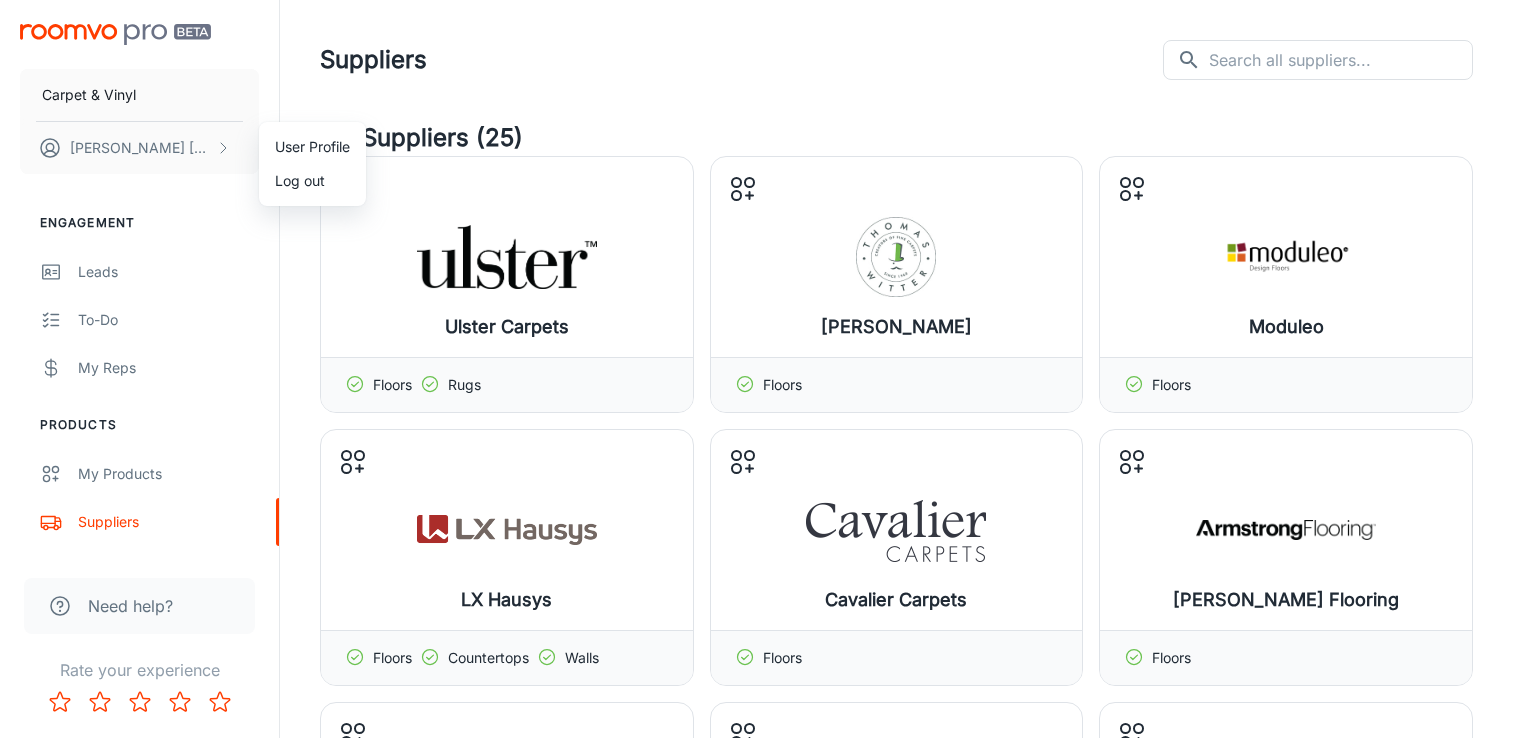 click at bounding box center [764, 369] 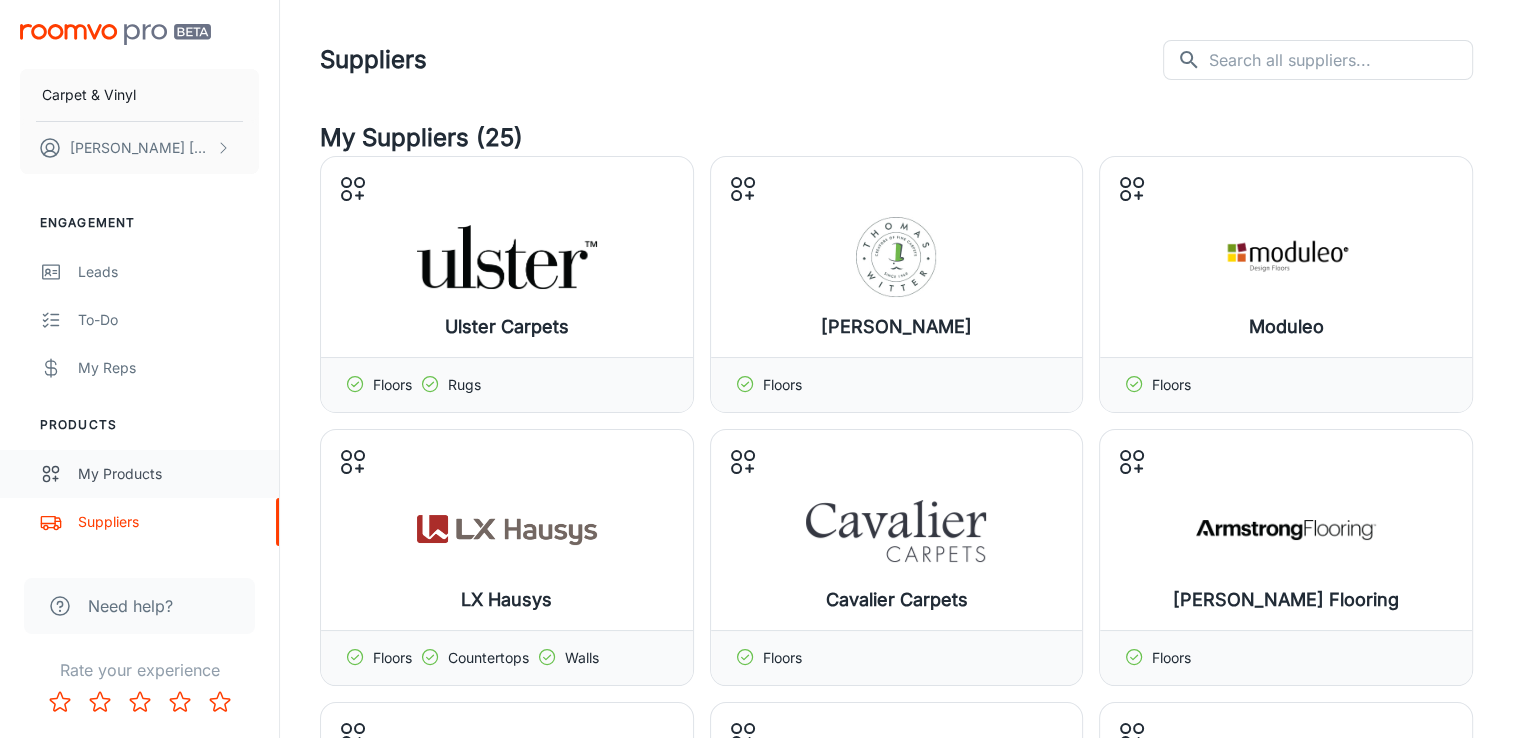 click on "My Products" at bounding box center [168, 474] 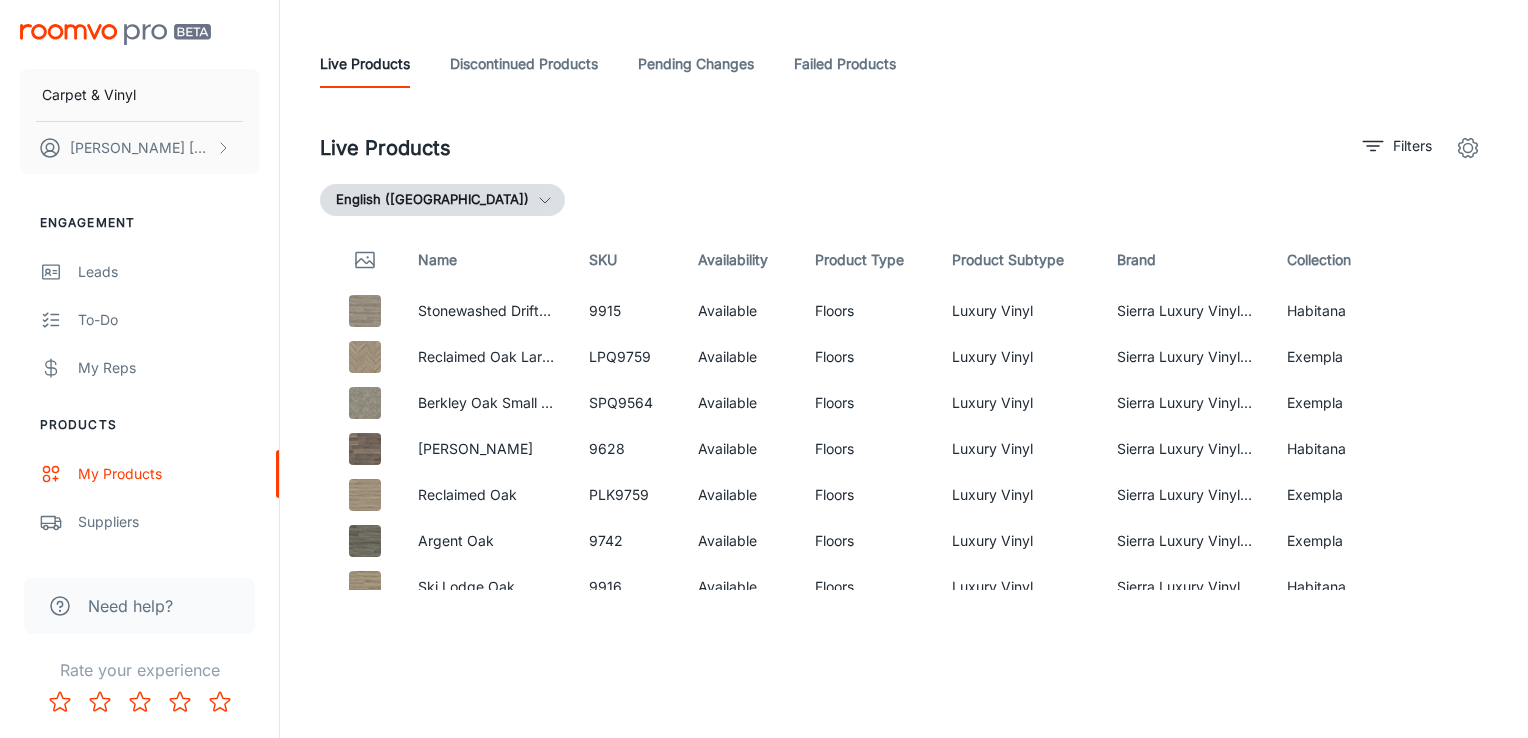 click on "Failed Products" at bounding box center (845, 64) 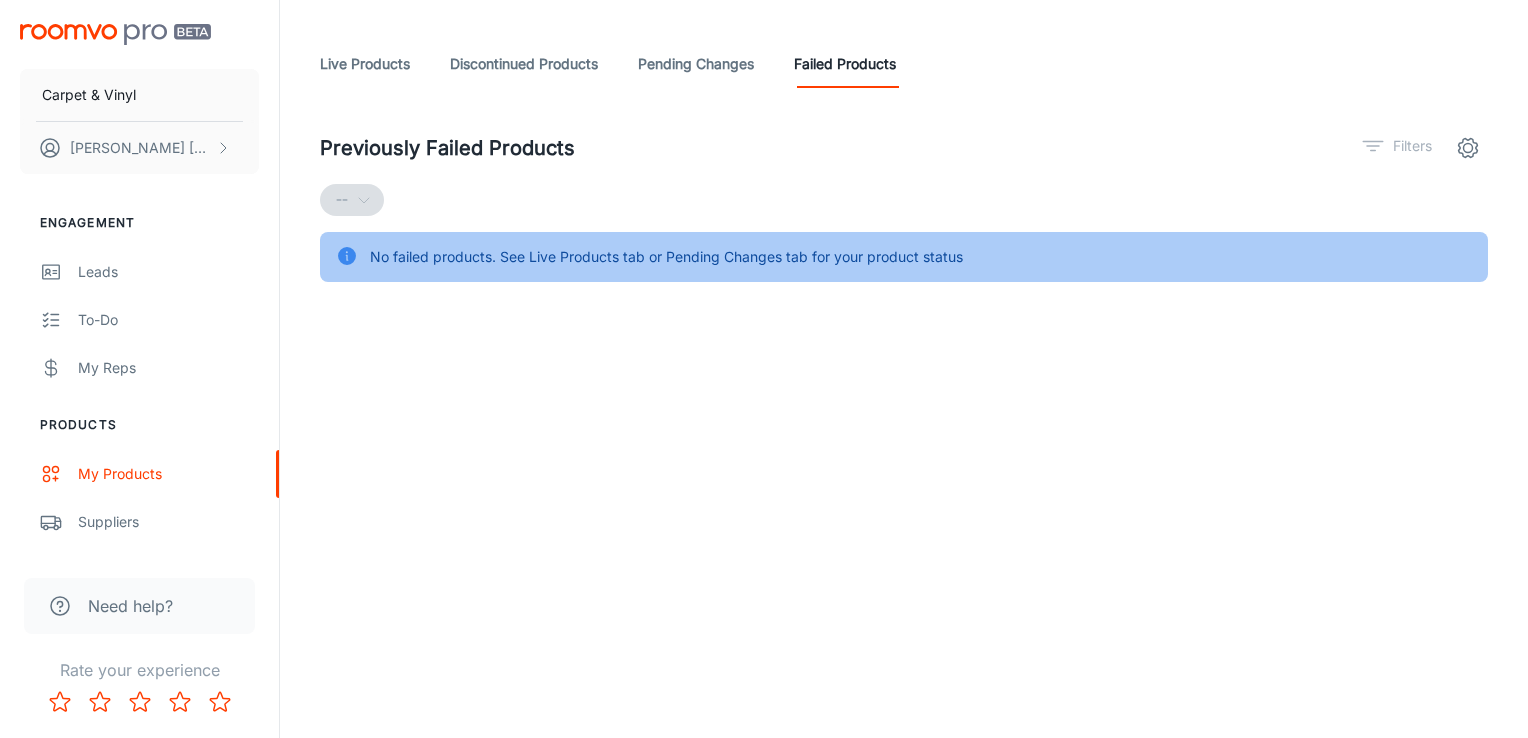 click on "Pending Changes" at bounding box center [696, 64] 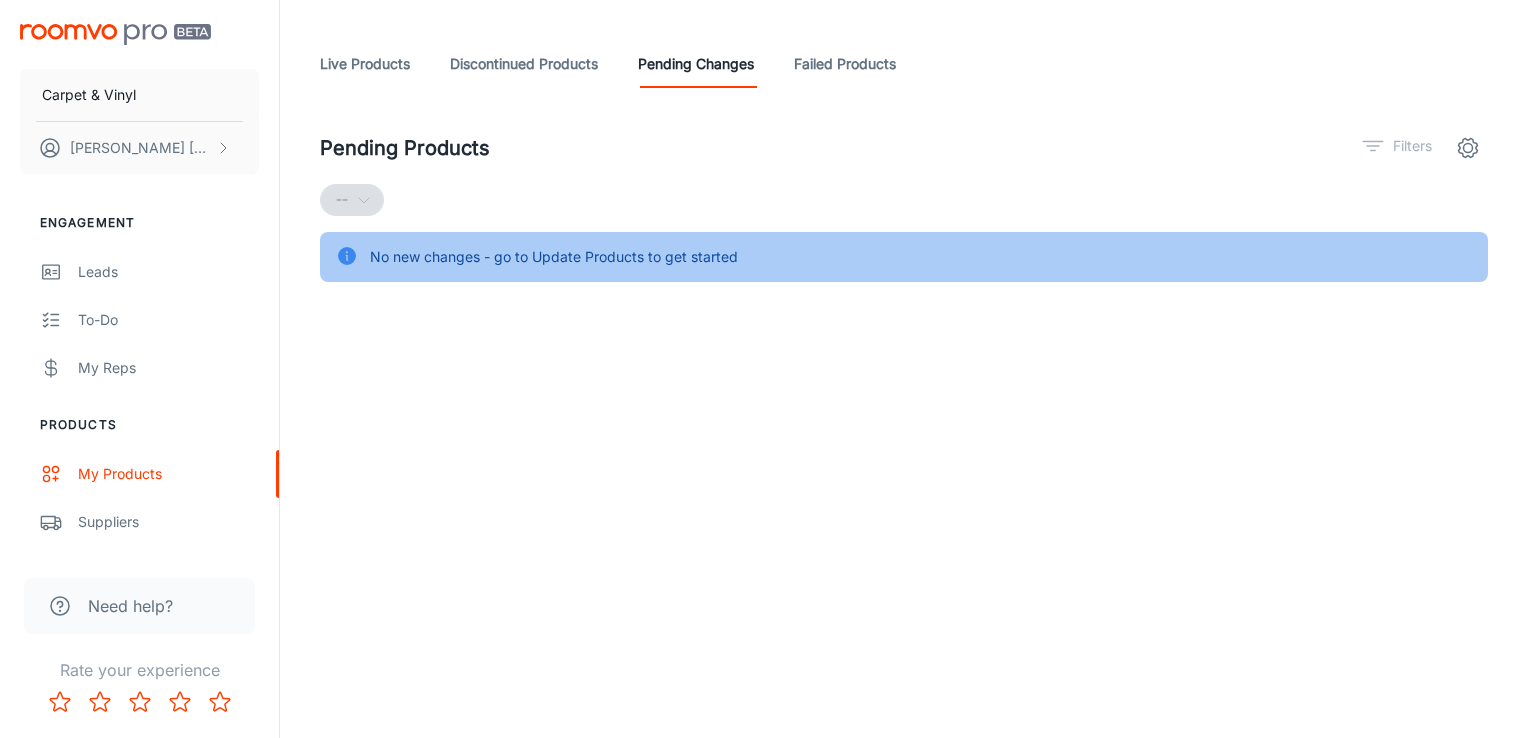 click on "Live Products" at bounding box center (365, 64) 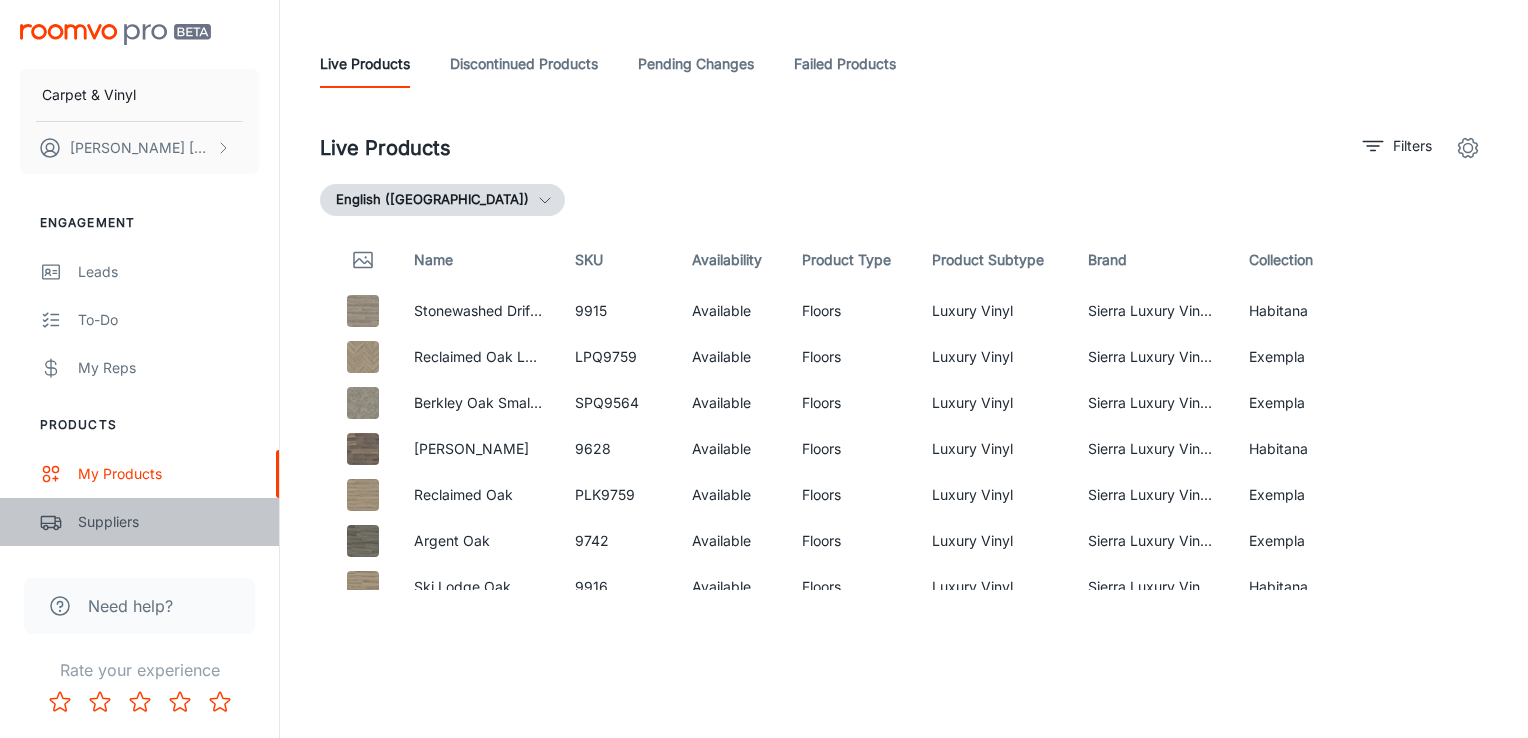 click on "Suppliers" at bounding box center (168, 522) 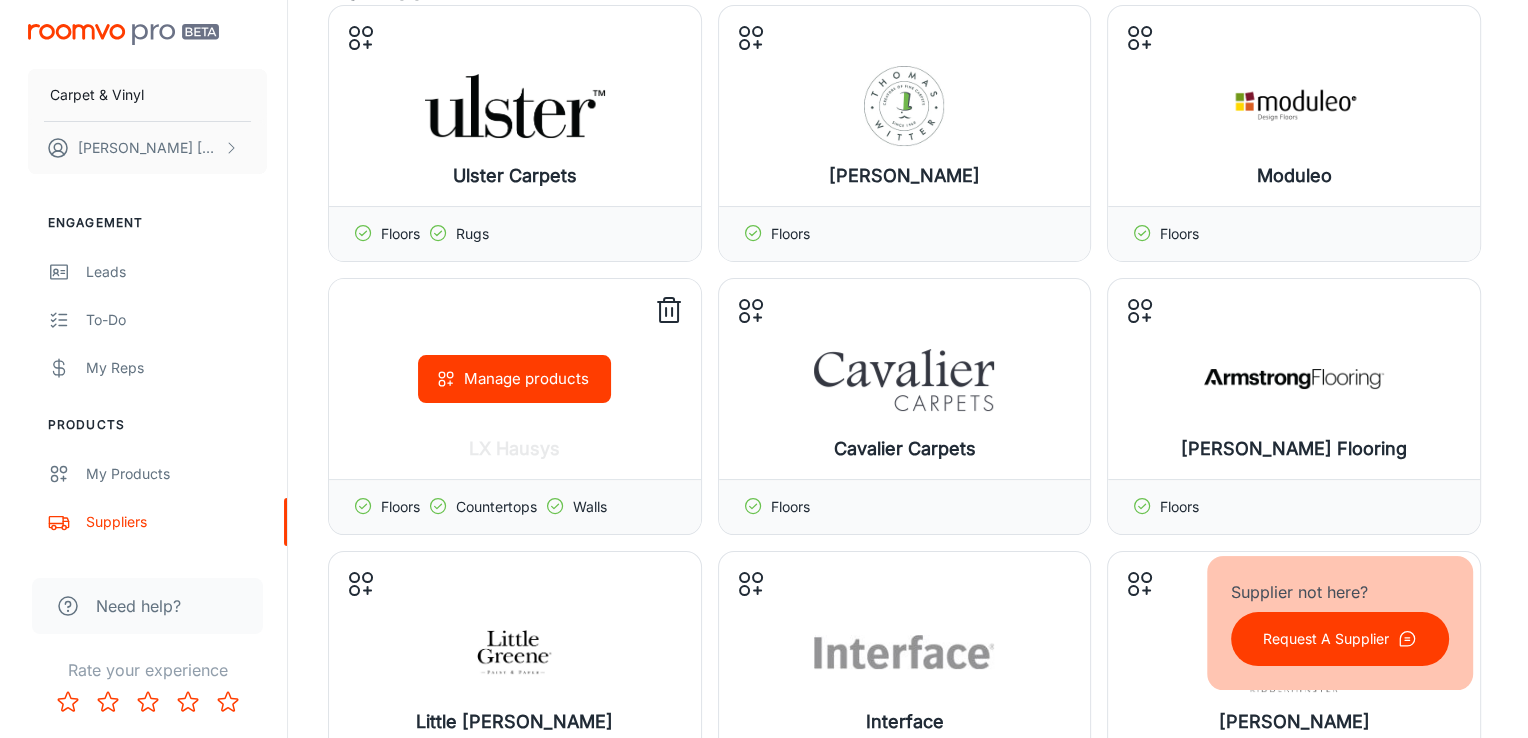 scroll, scrollTop: 200, scrollLeft: 0, axis: vertical 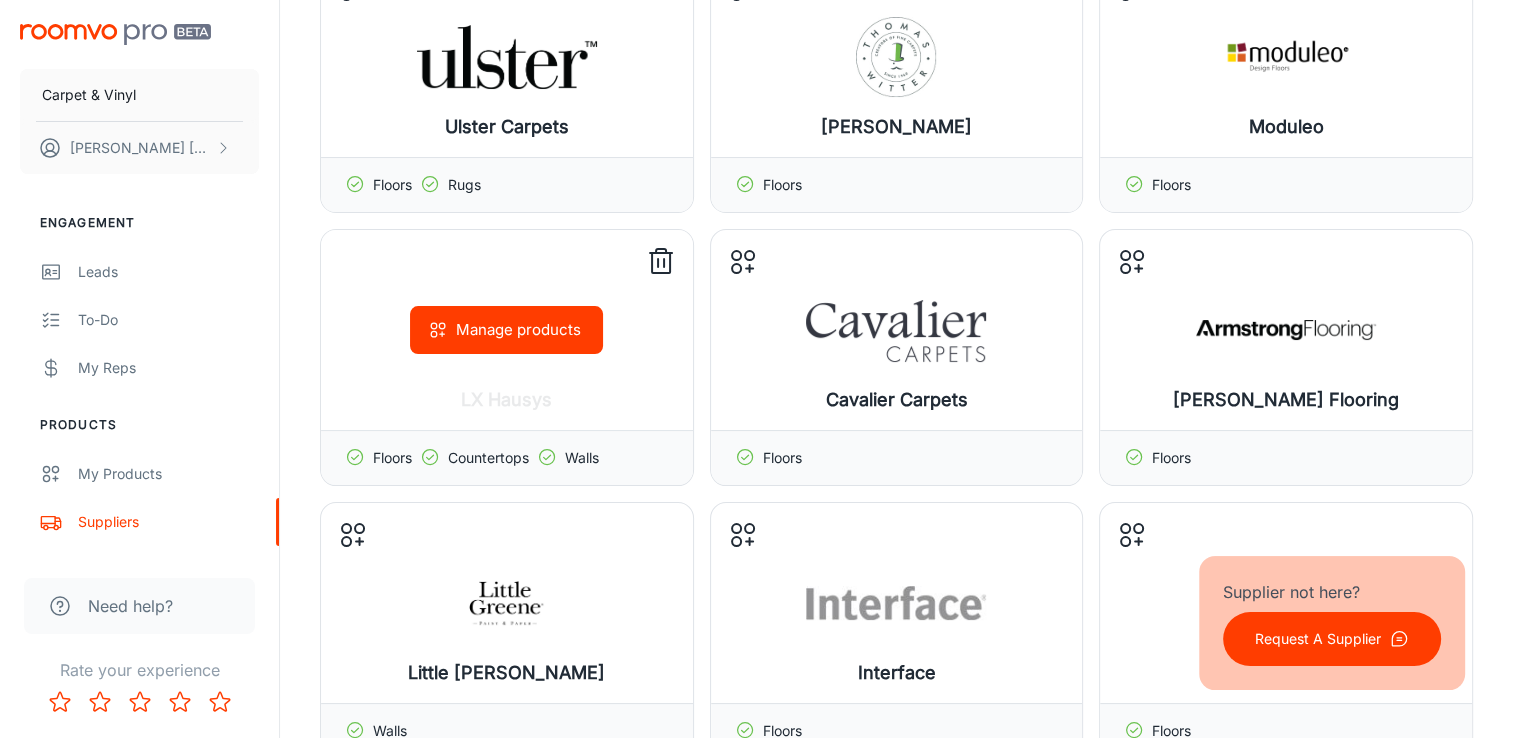 click 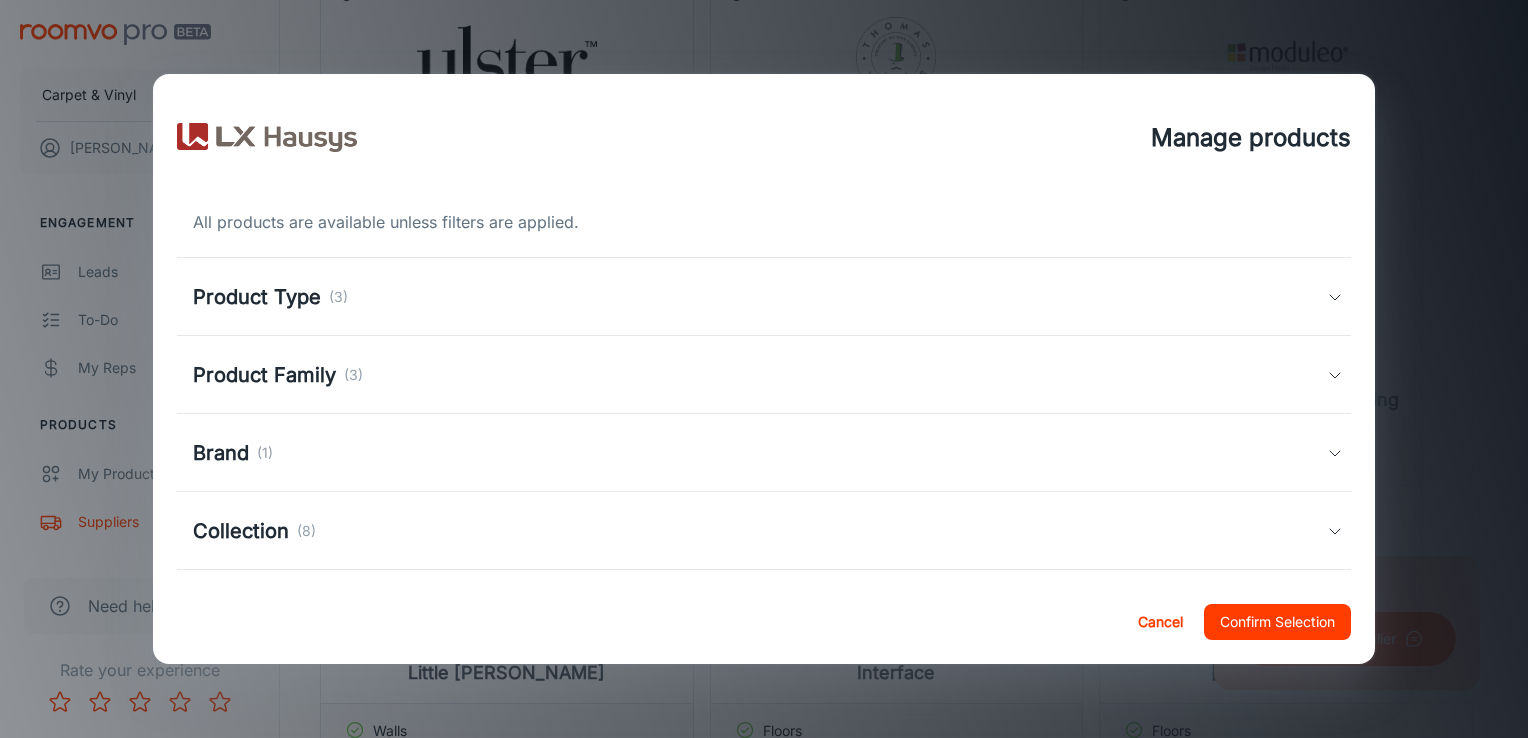 scroll, scrollTop: 91, scrollLeft: 0, axis: vertical 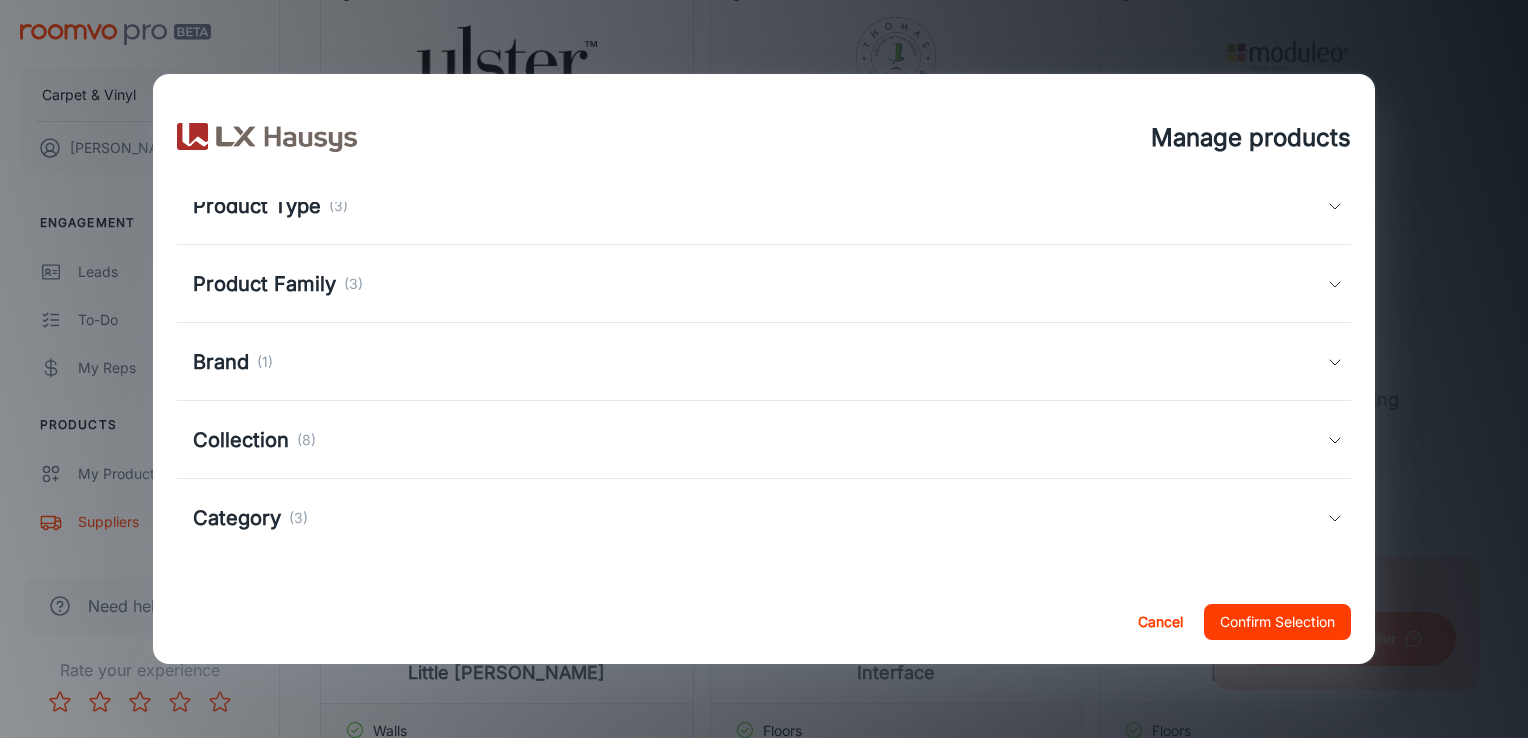 click on "Collection (8)" at bounding box center (760, 440) 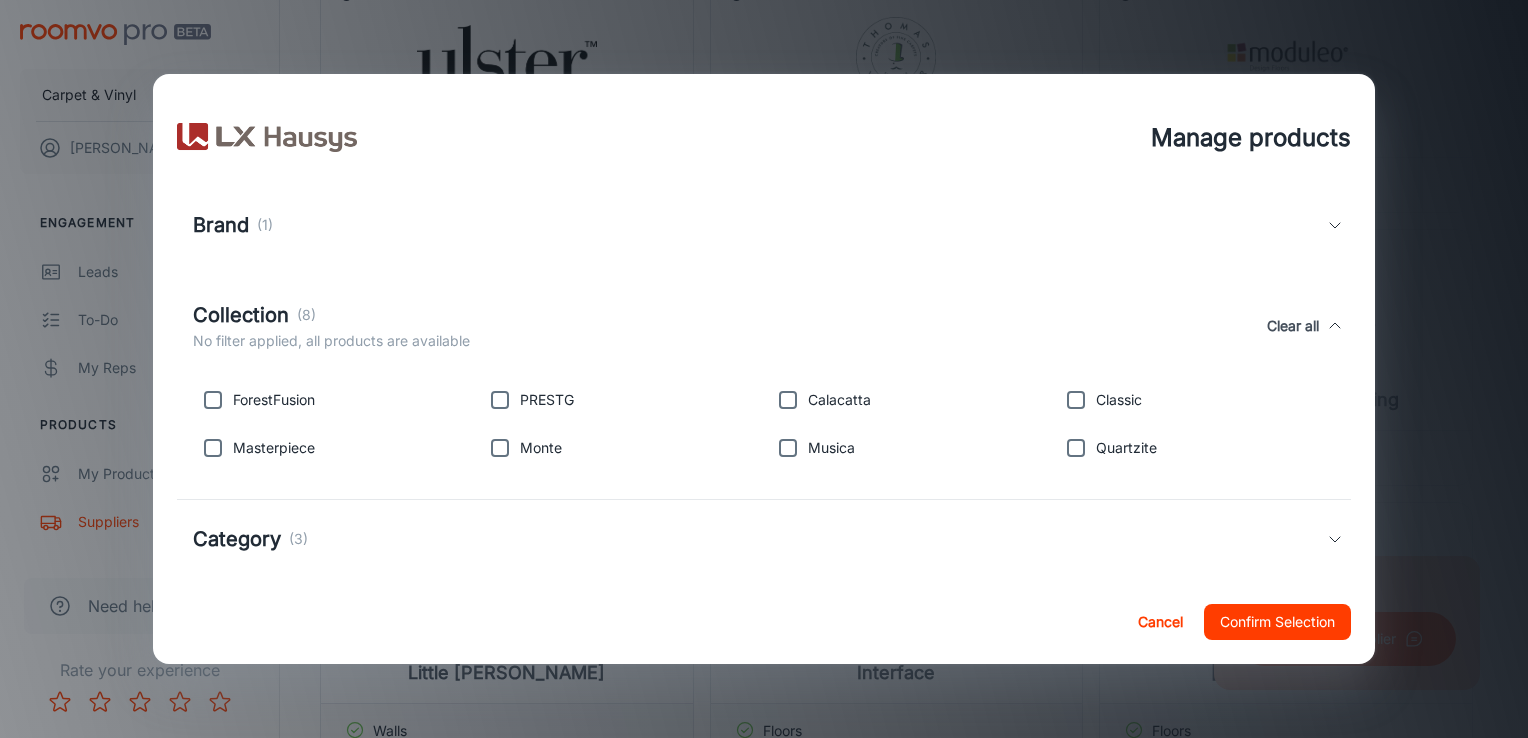 scroll, scrollTop: 248, scrollLeft: 0, axis: vertical 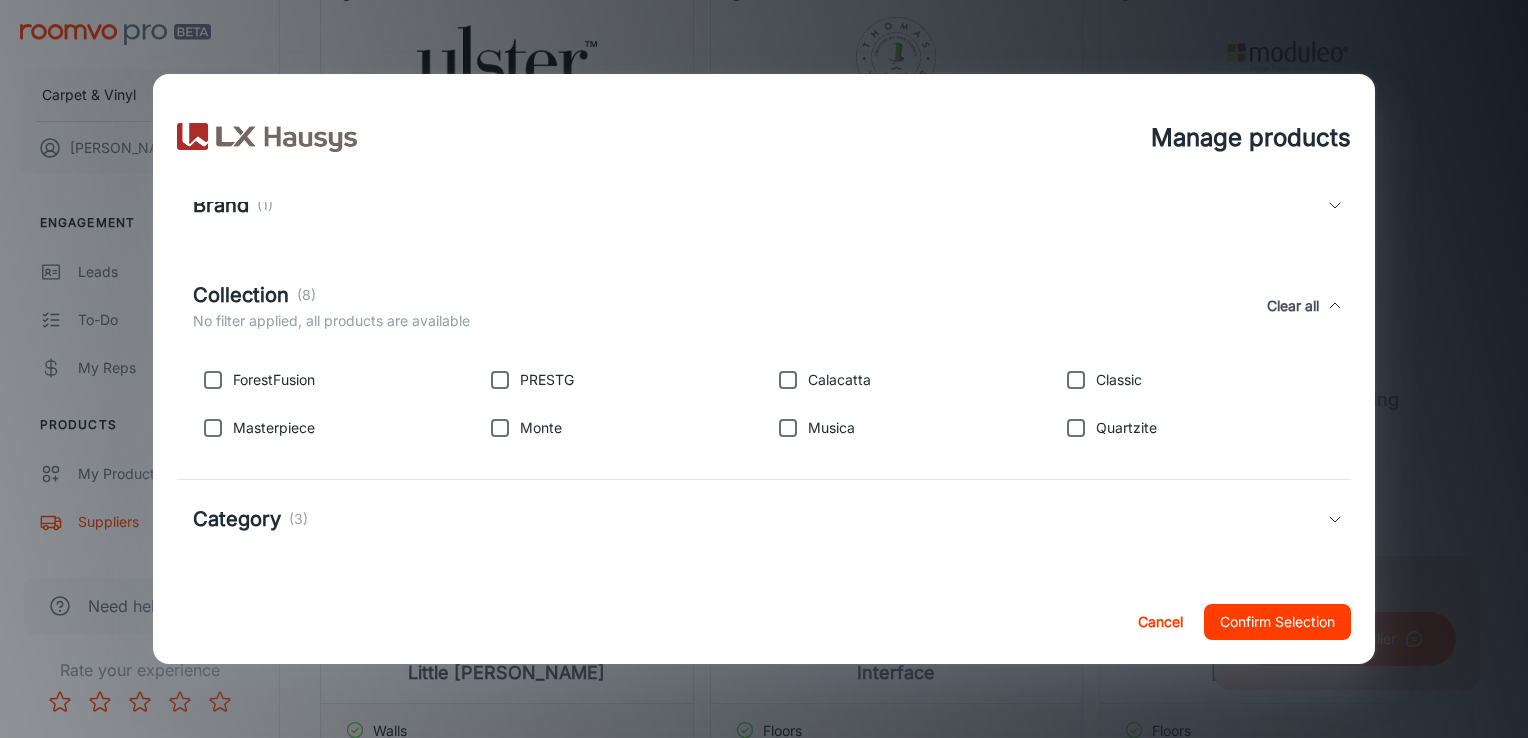 click on "Category (3)" at bounding box center (760, 519) 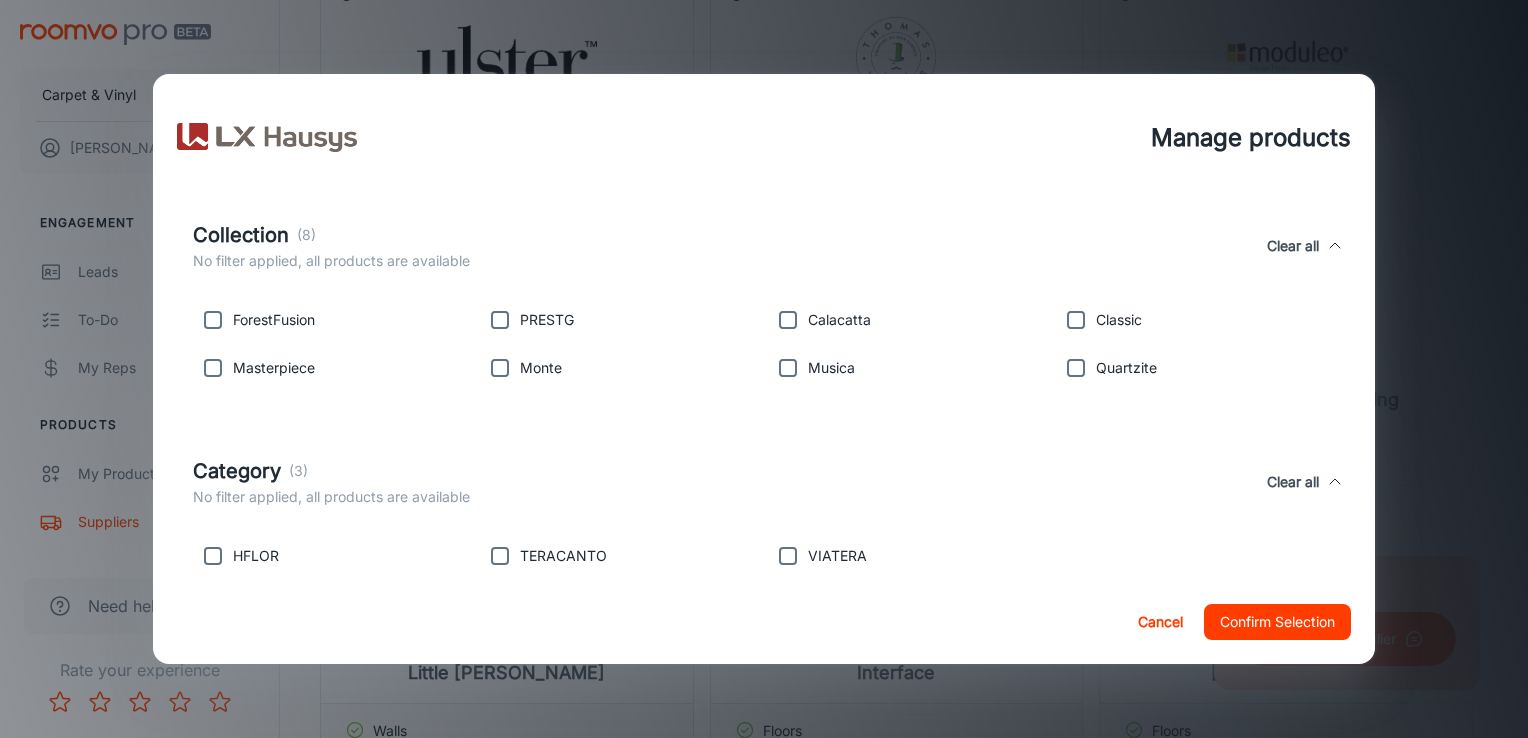 scroll, scrollTop: 343, scrollLeft: 0, axis: vertical 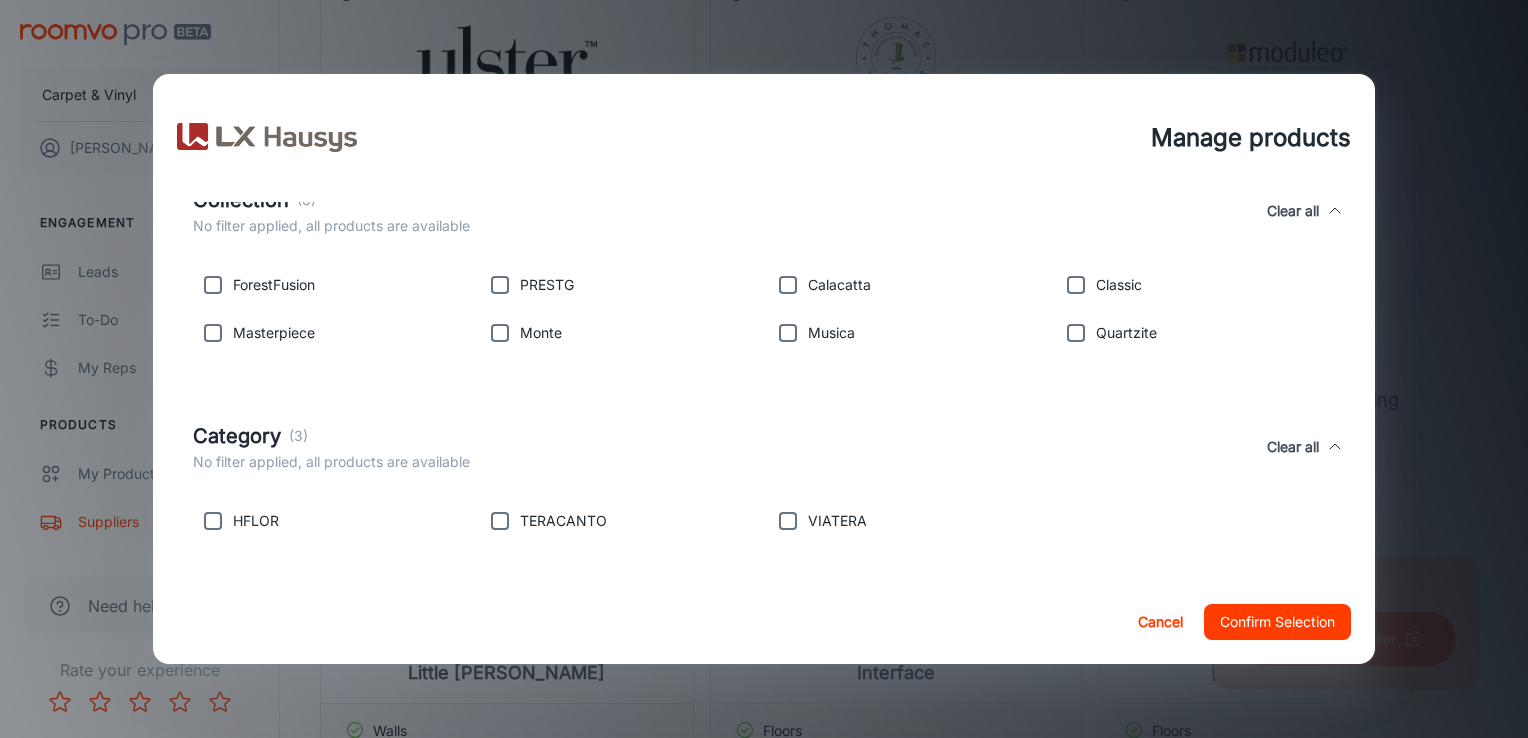 click at bounding box center [213, 521] 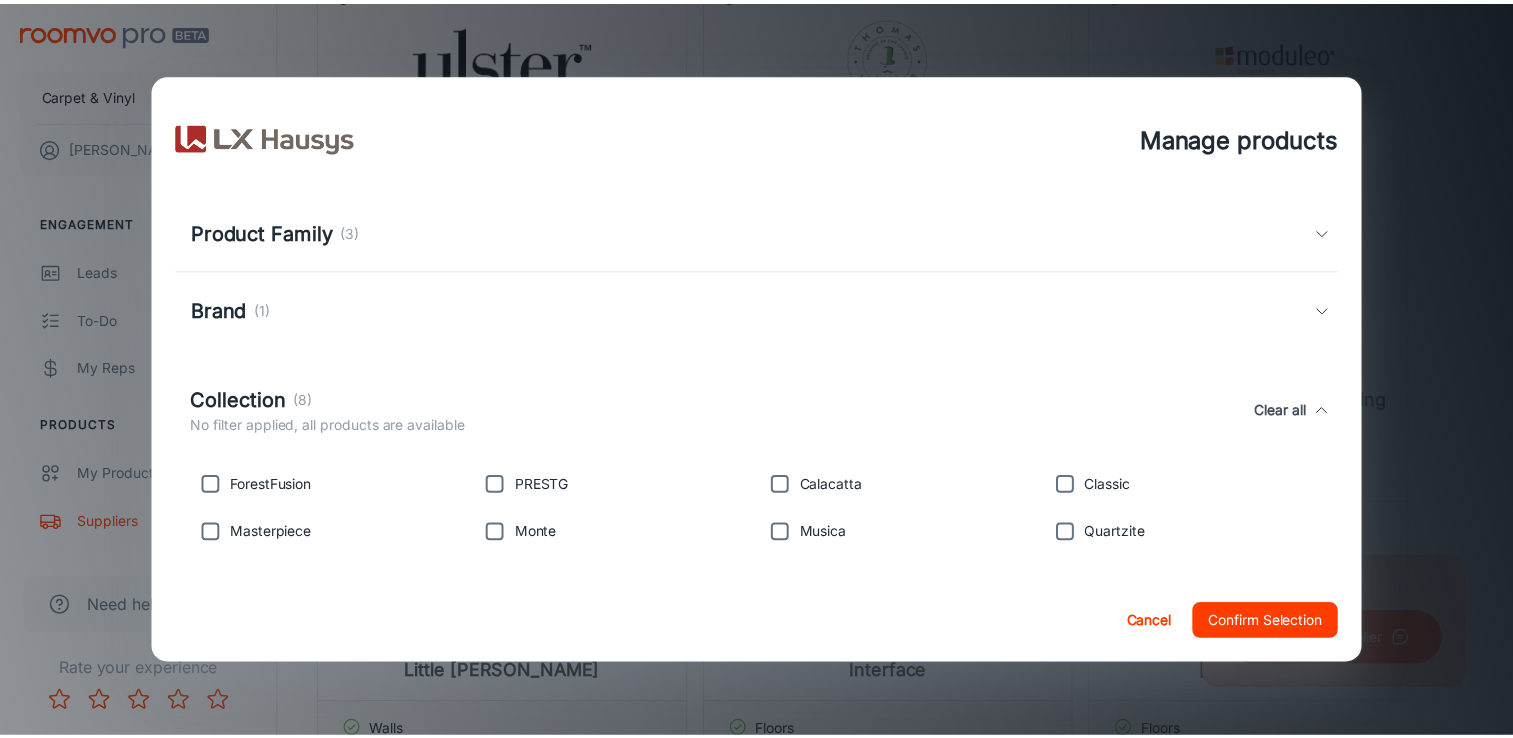 scroll, scrollTop: 0, scrollLeft: 0, axis: both 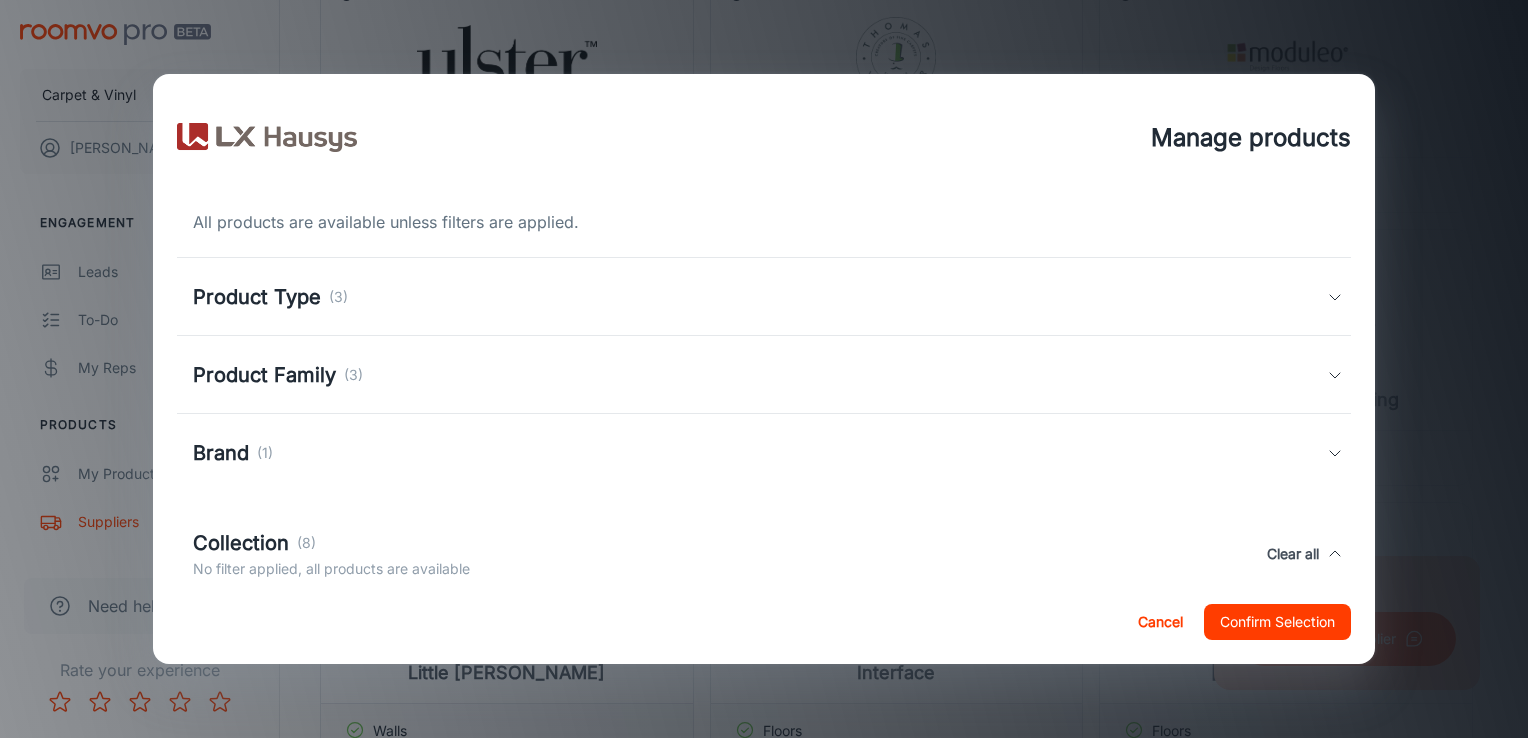 click on "Product Family" at bounding box center (264, 375) 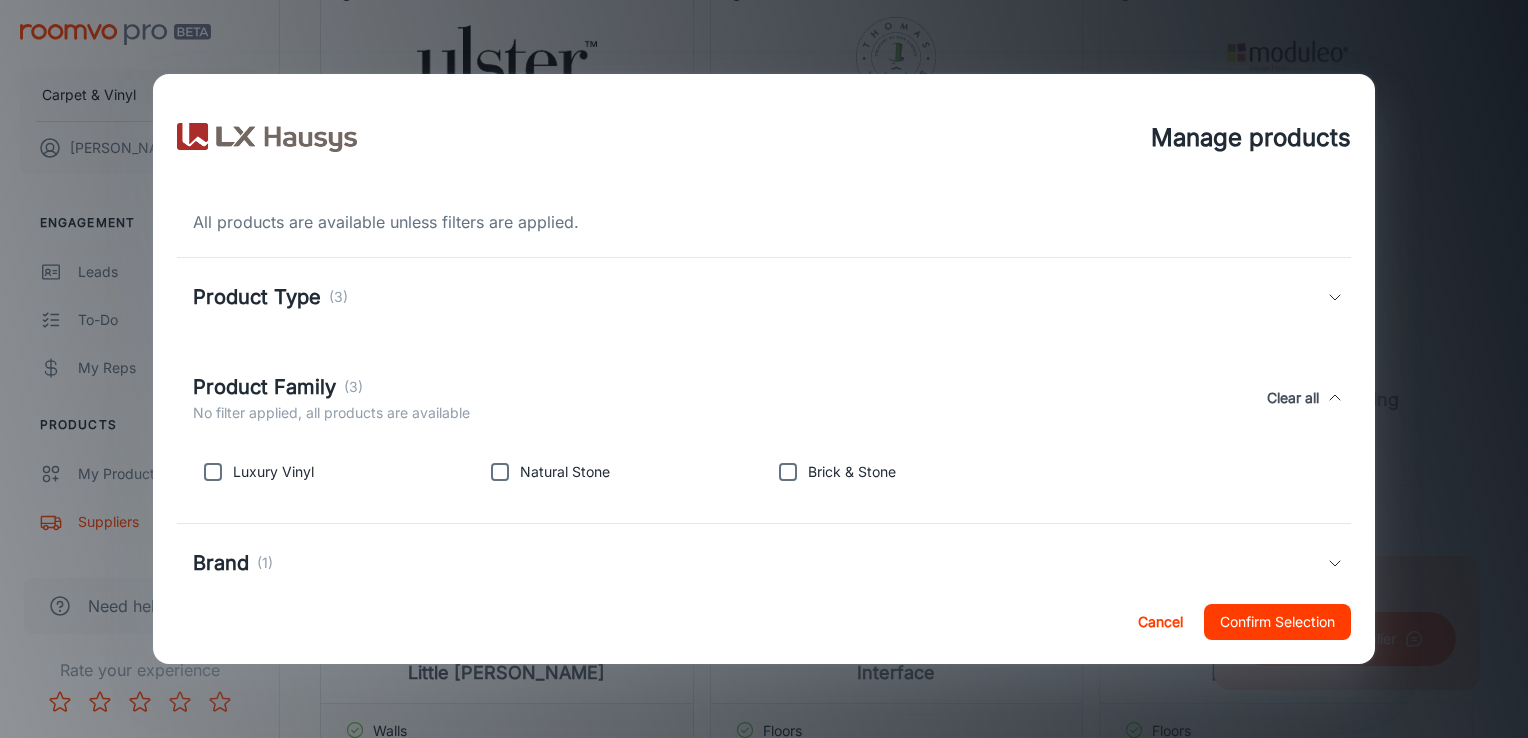click on "Product Type" at bounding box center (257, 297) 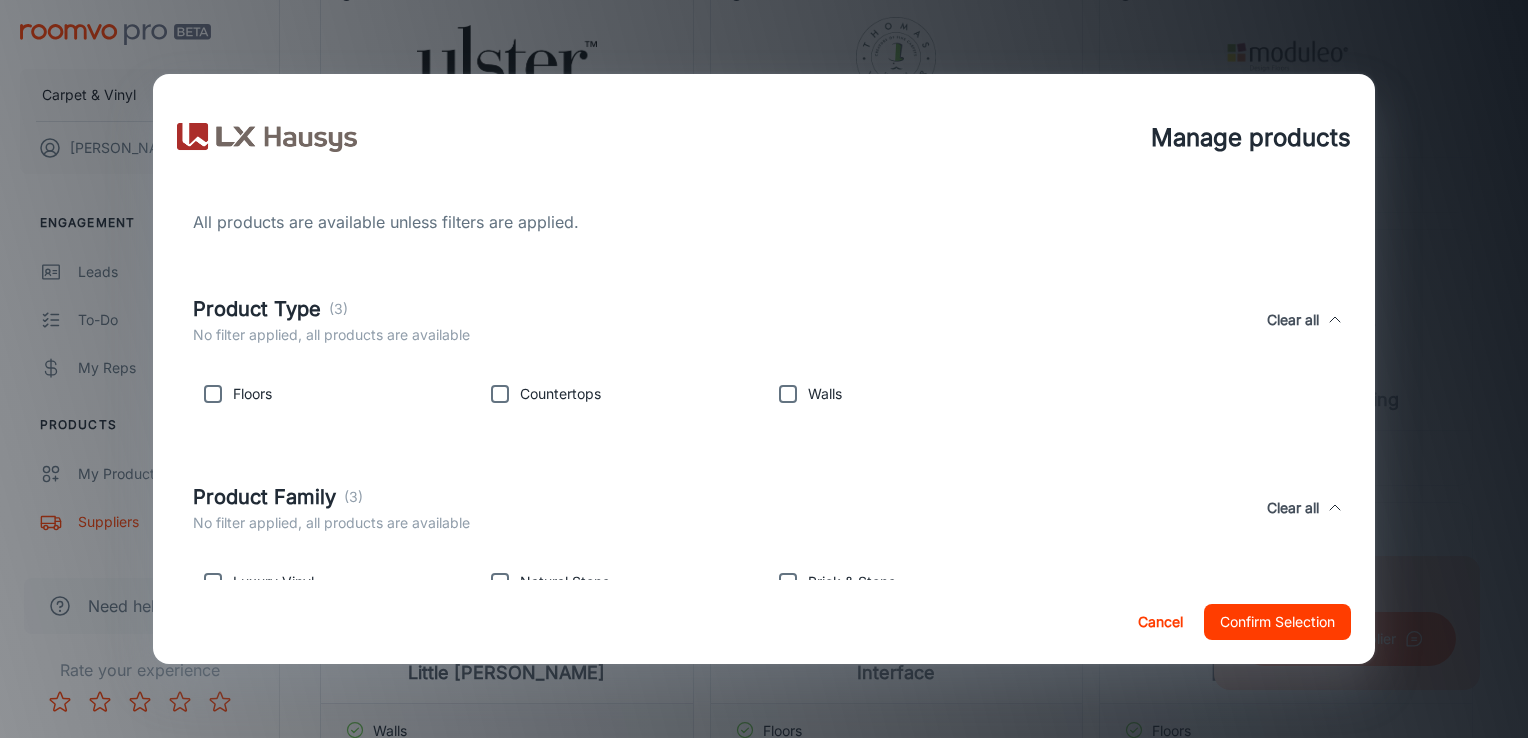 click at bounding box center [213, 394] 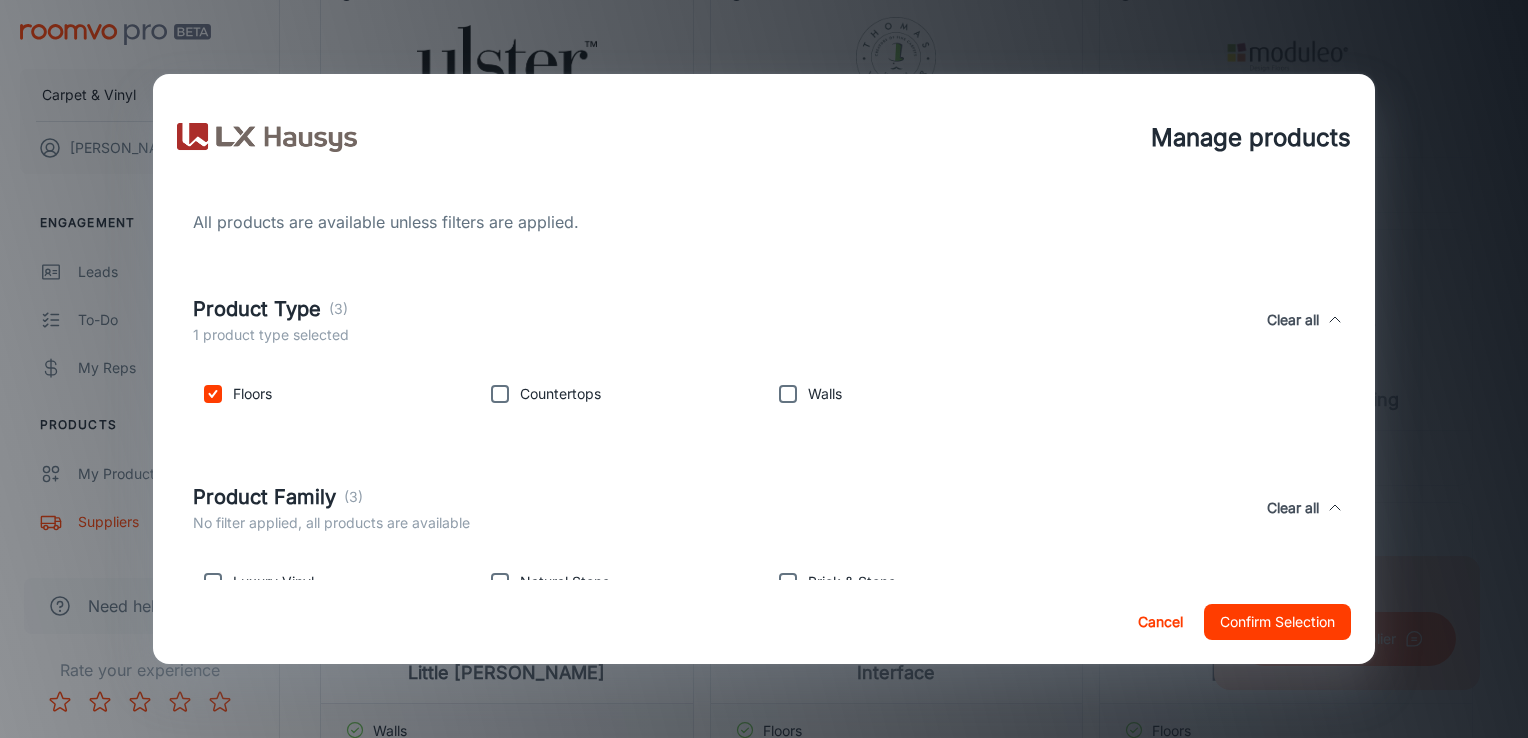 click on "Confirm Selection" at bounding box center [1277, 622] 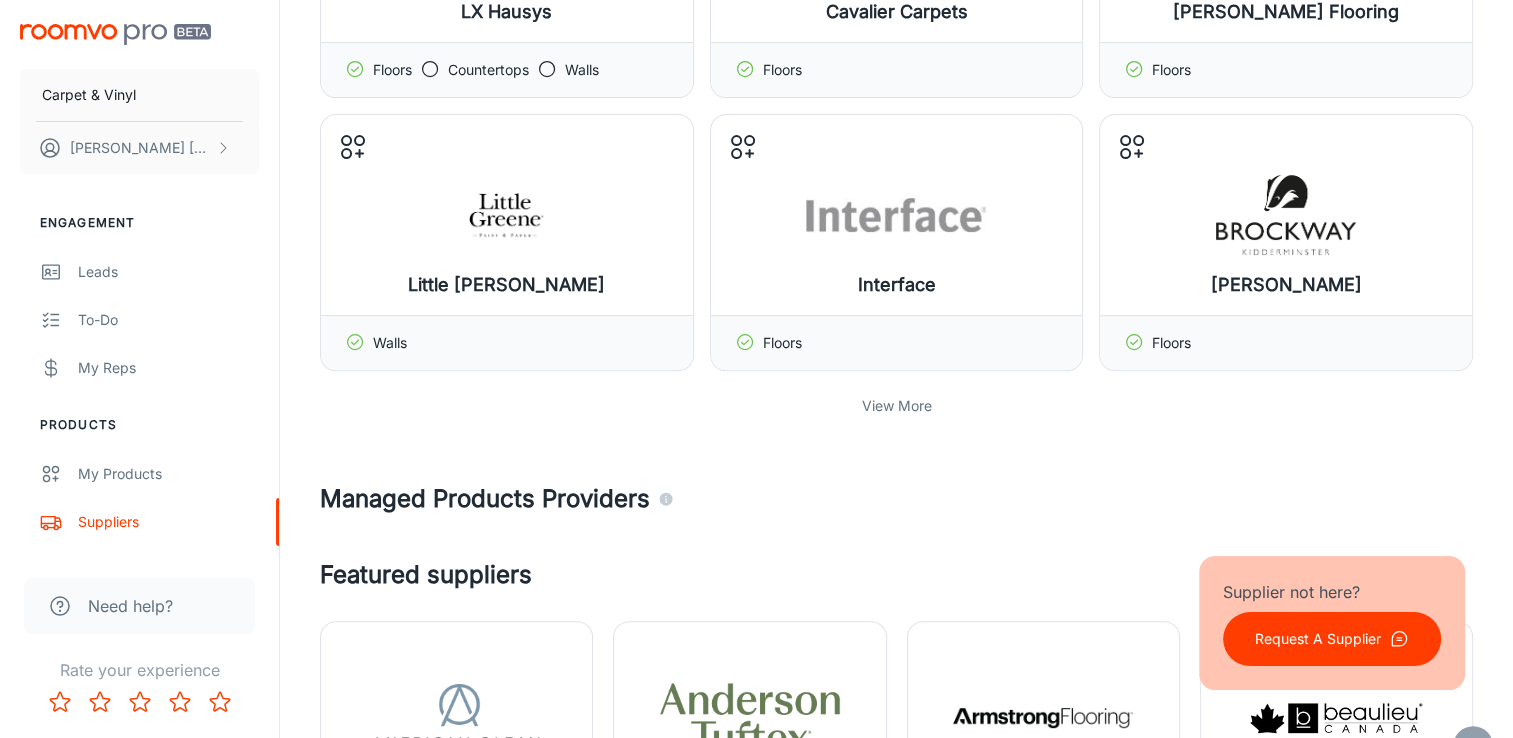 scroll, scrollTop: 600, scrollLeft: 0, axis: vertical 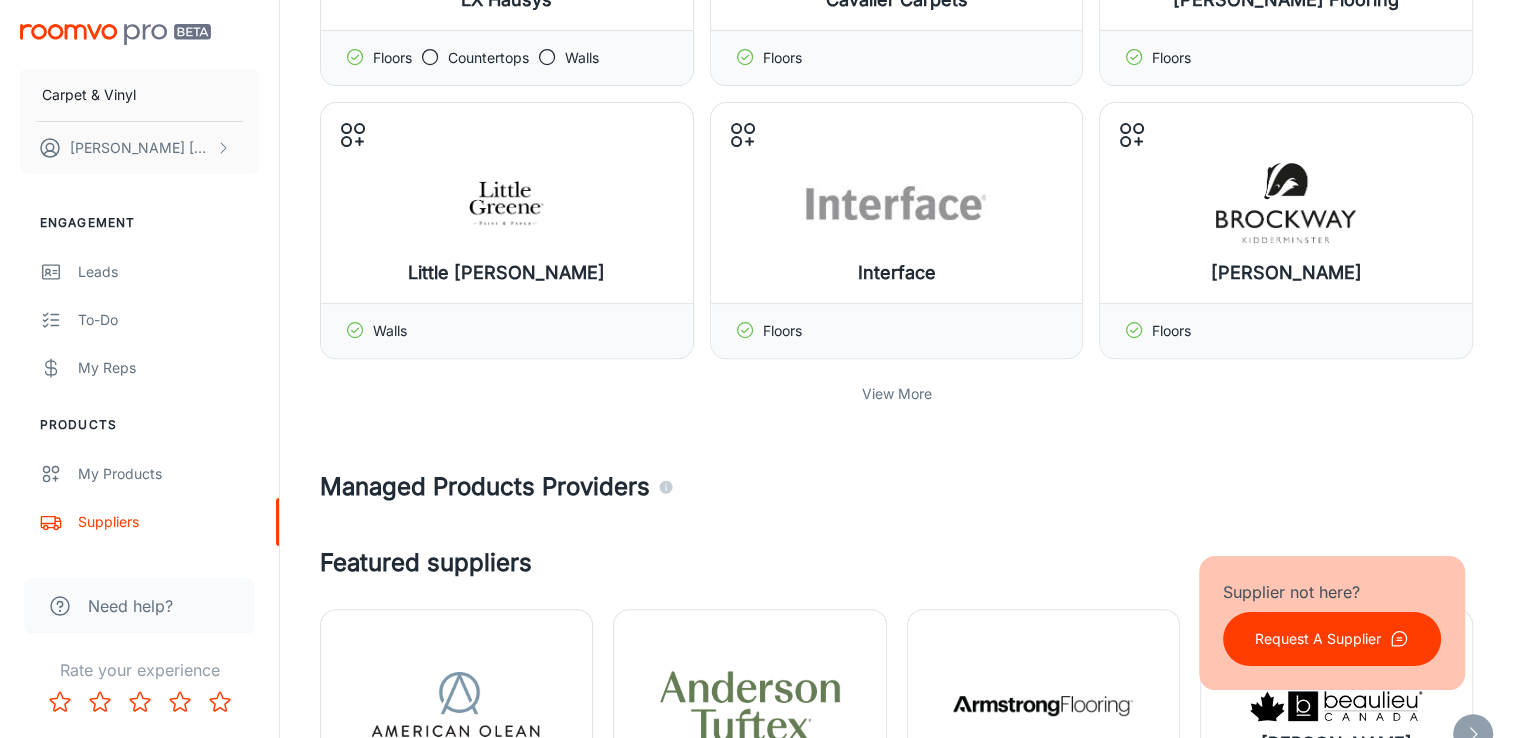 click on "View More" at bounding box center (897, 394) 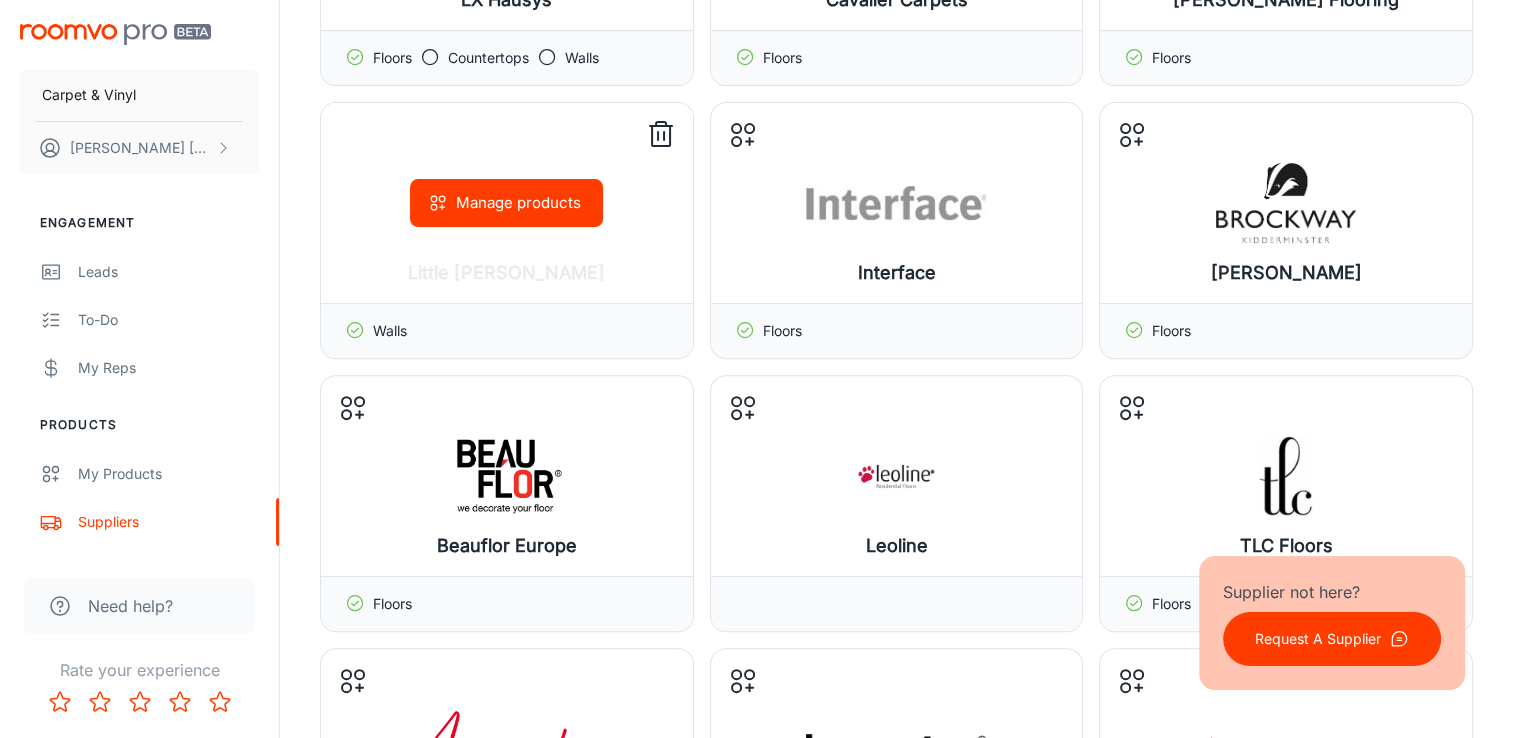 click on "Walls" at bounding box center [507, 330] 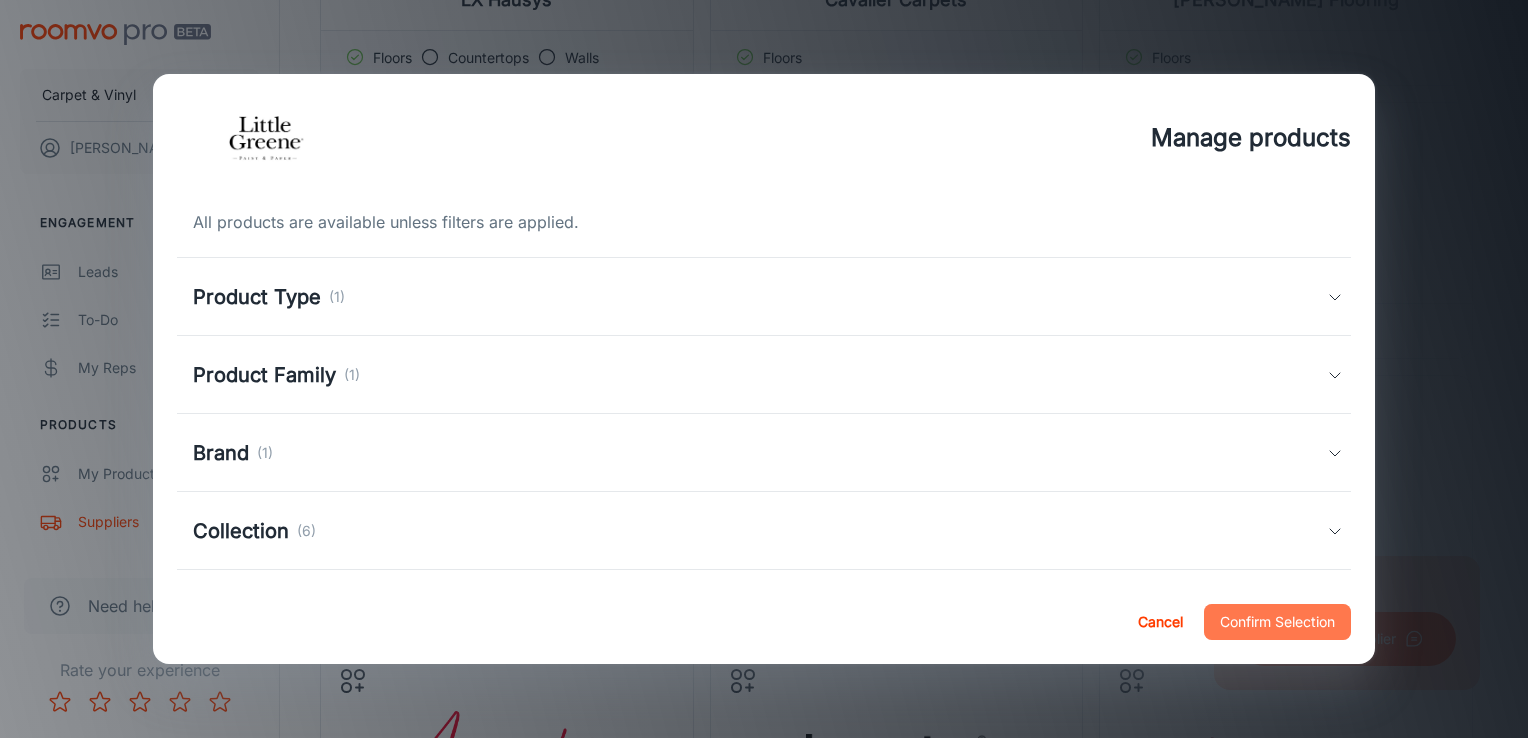 click on "Confirm Selection" at bounding box center [1277, 622] 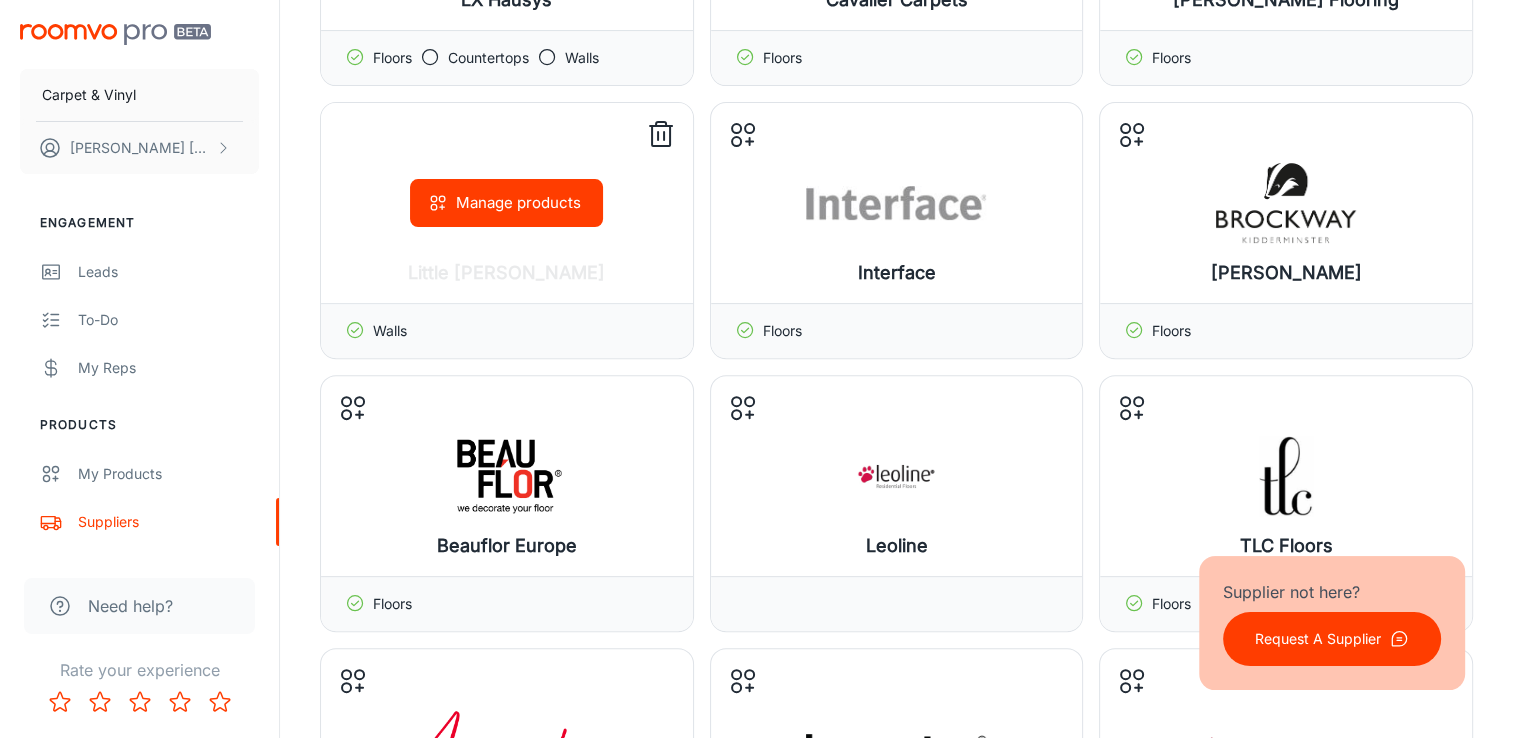 click 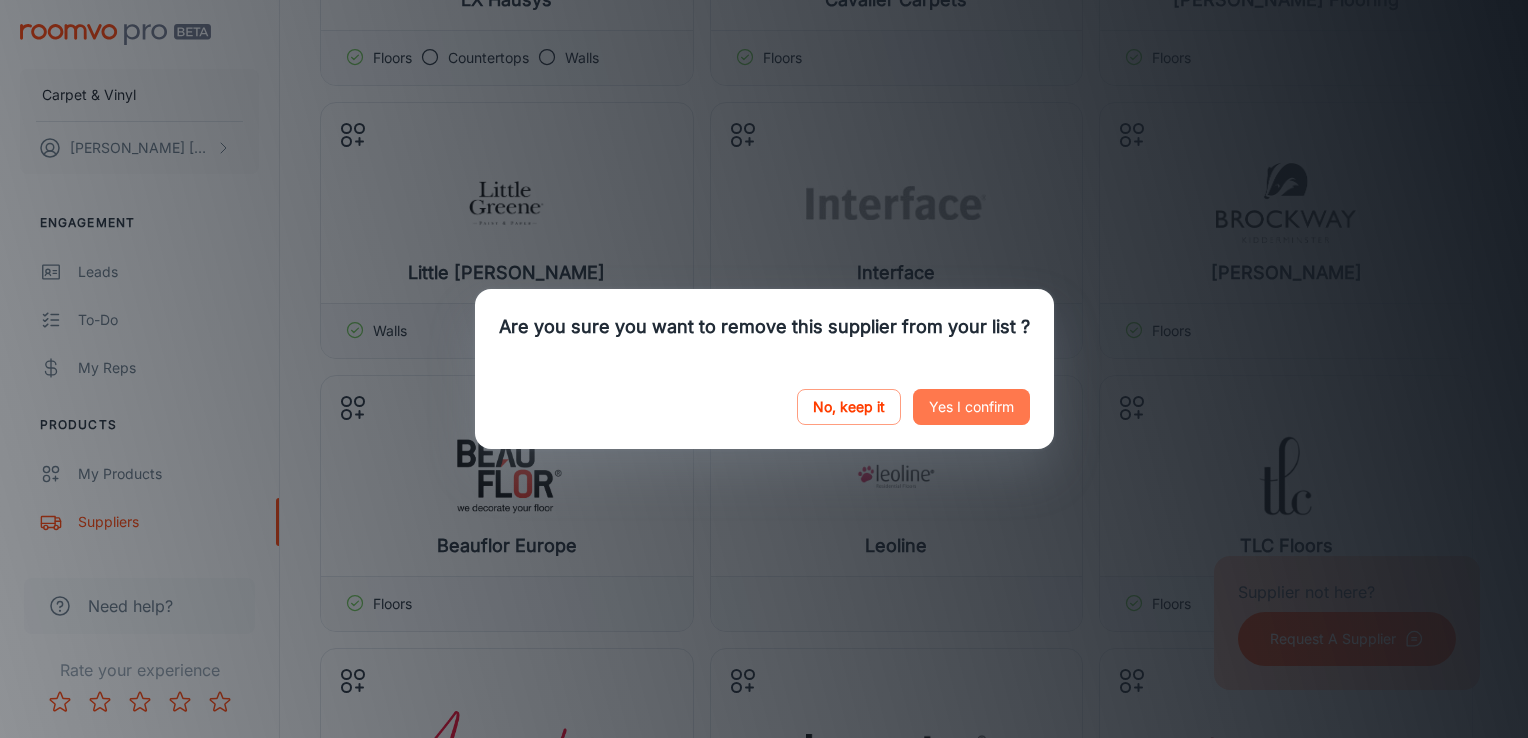 click on "Yes I confirm" at bounding box center [971, 407] 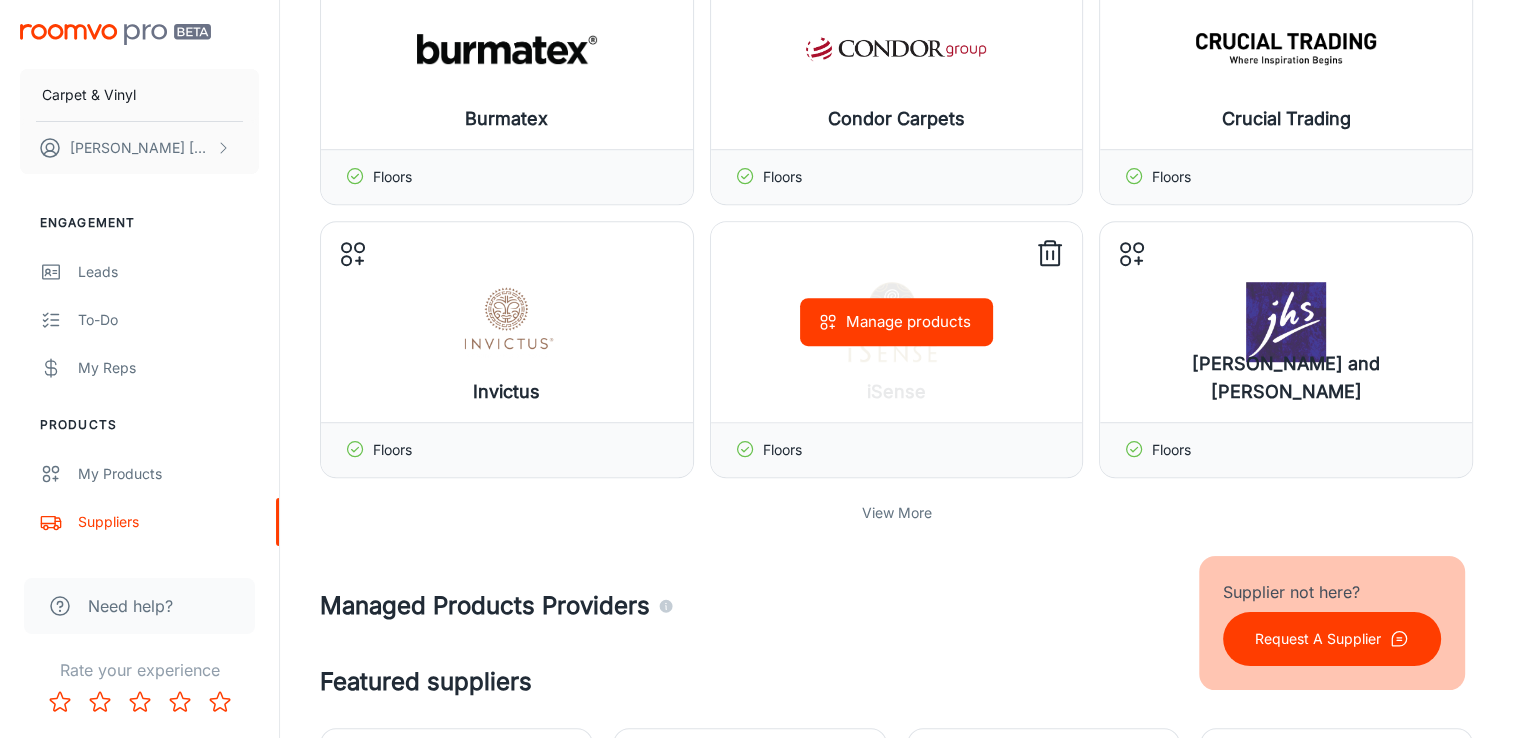 scroll, scrollTop: 1400, scrollLeft: 0, axis: vertical 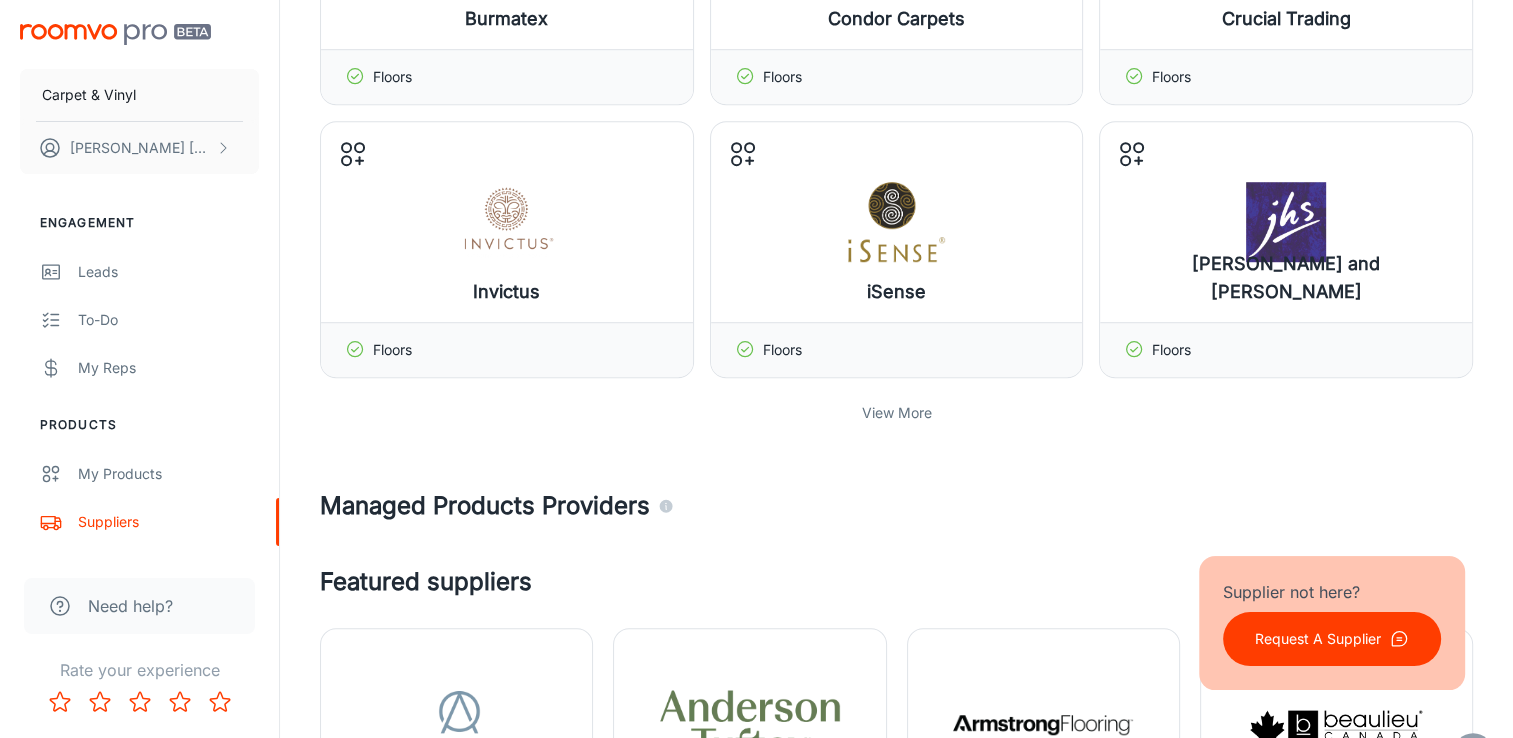 click on "View More" at bounding box center [897, 413] 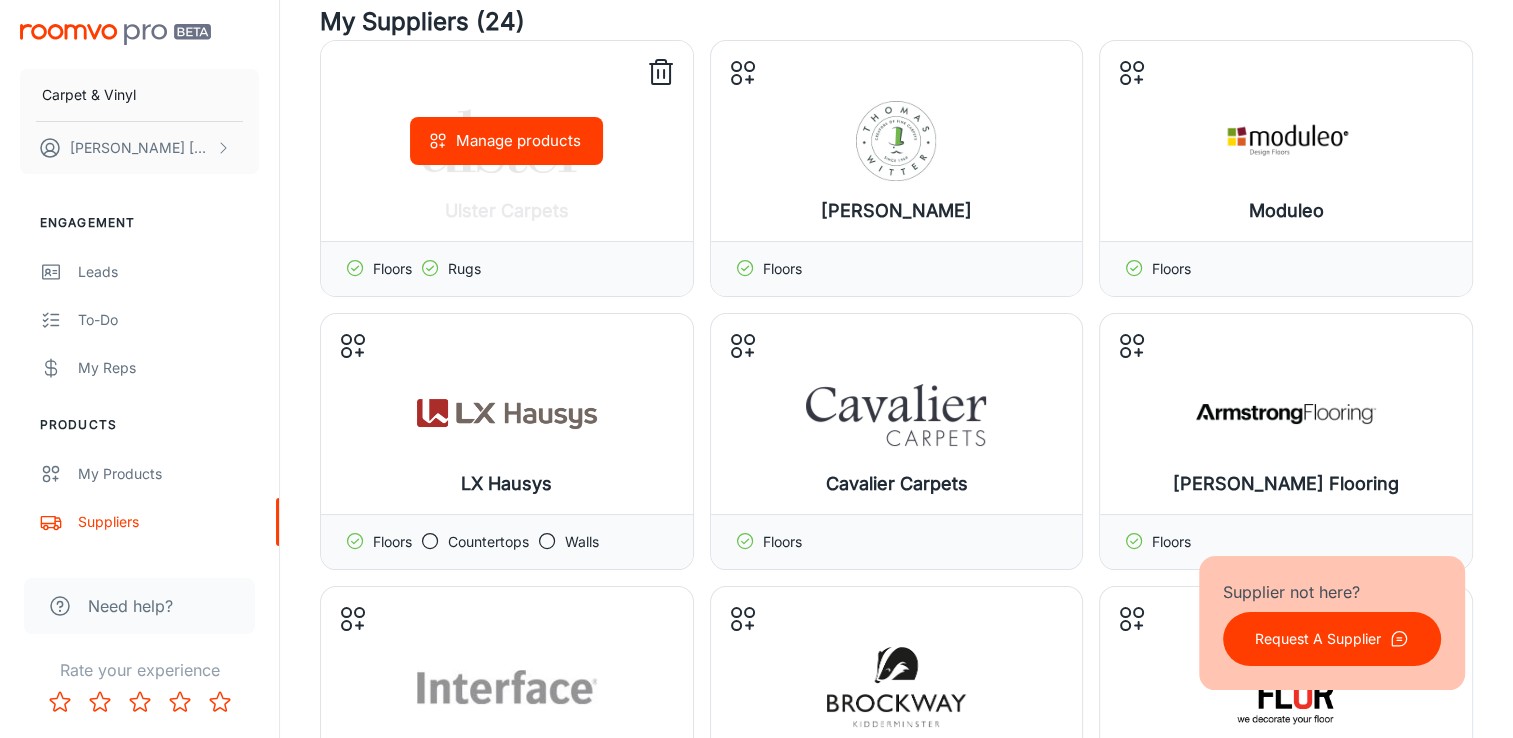 scroll, scrollTop: 0, scrollLeft: 0, axis: both 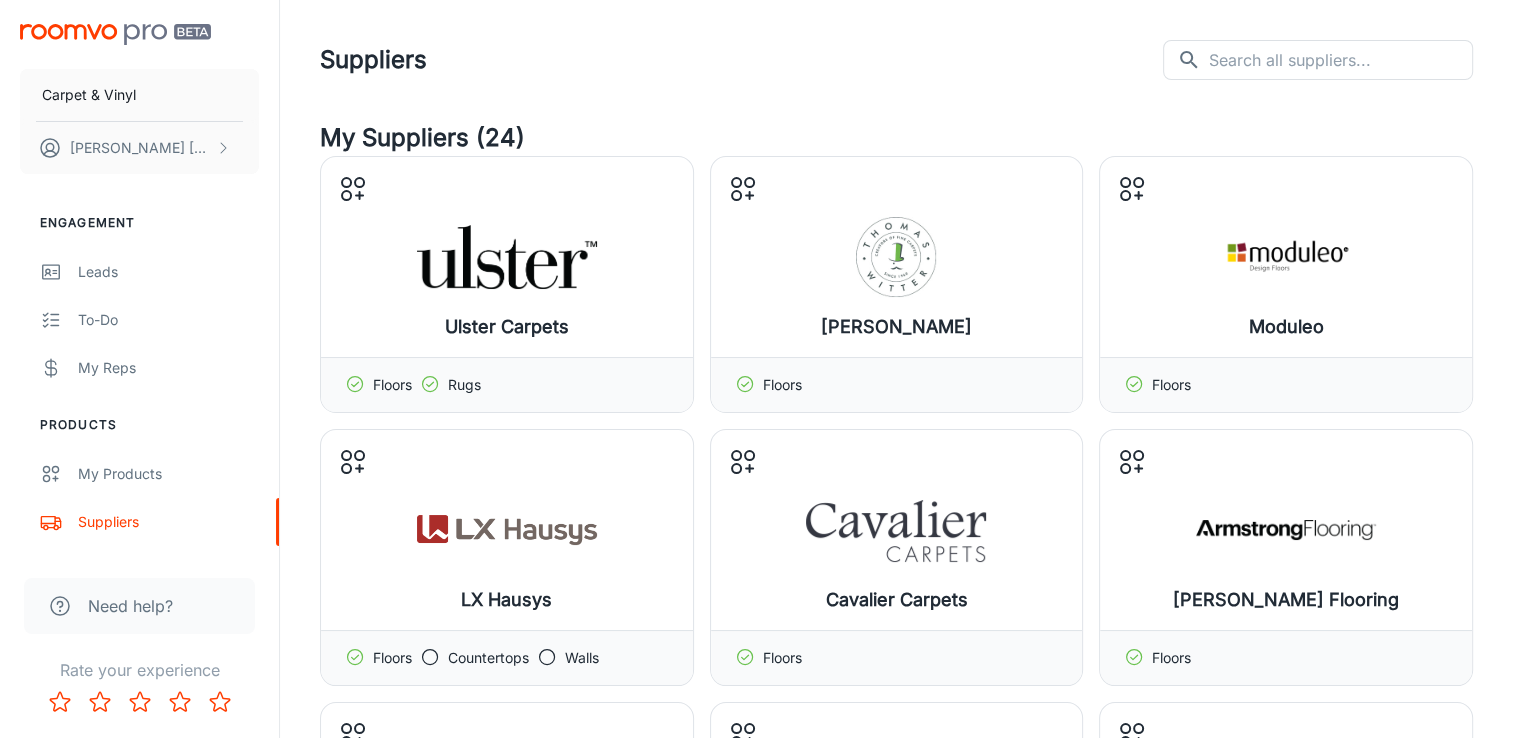 click at bounding box center (115, 34) 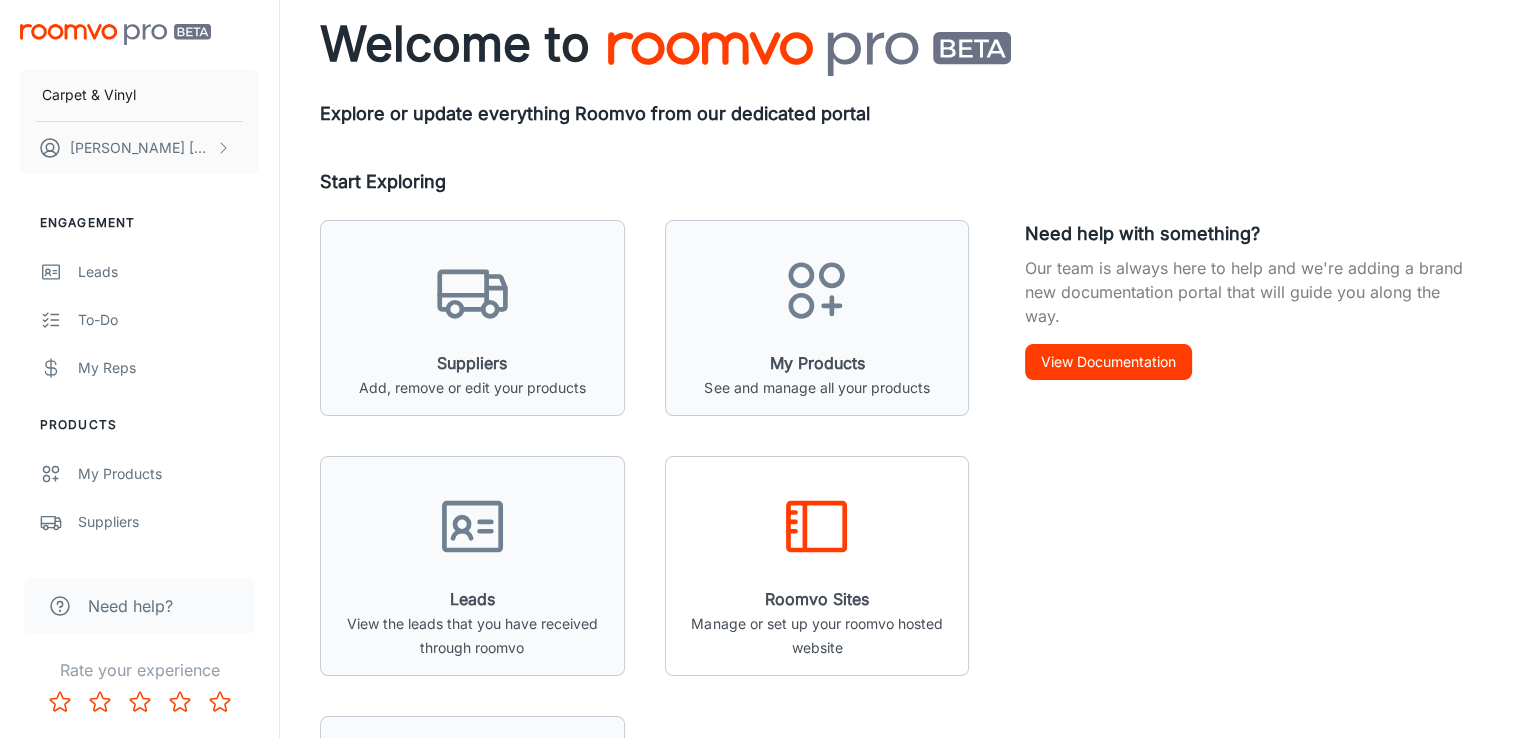 scroll, scrollTop: 100, scrollLeft: 0, axis: vertical 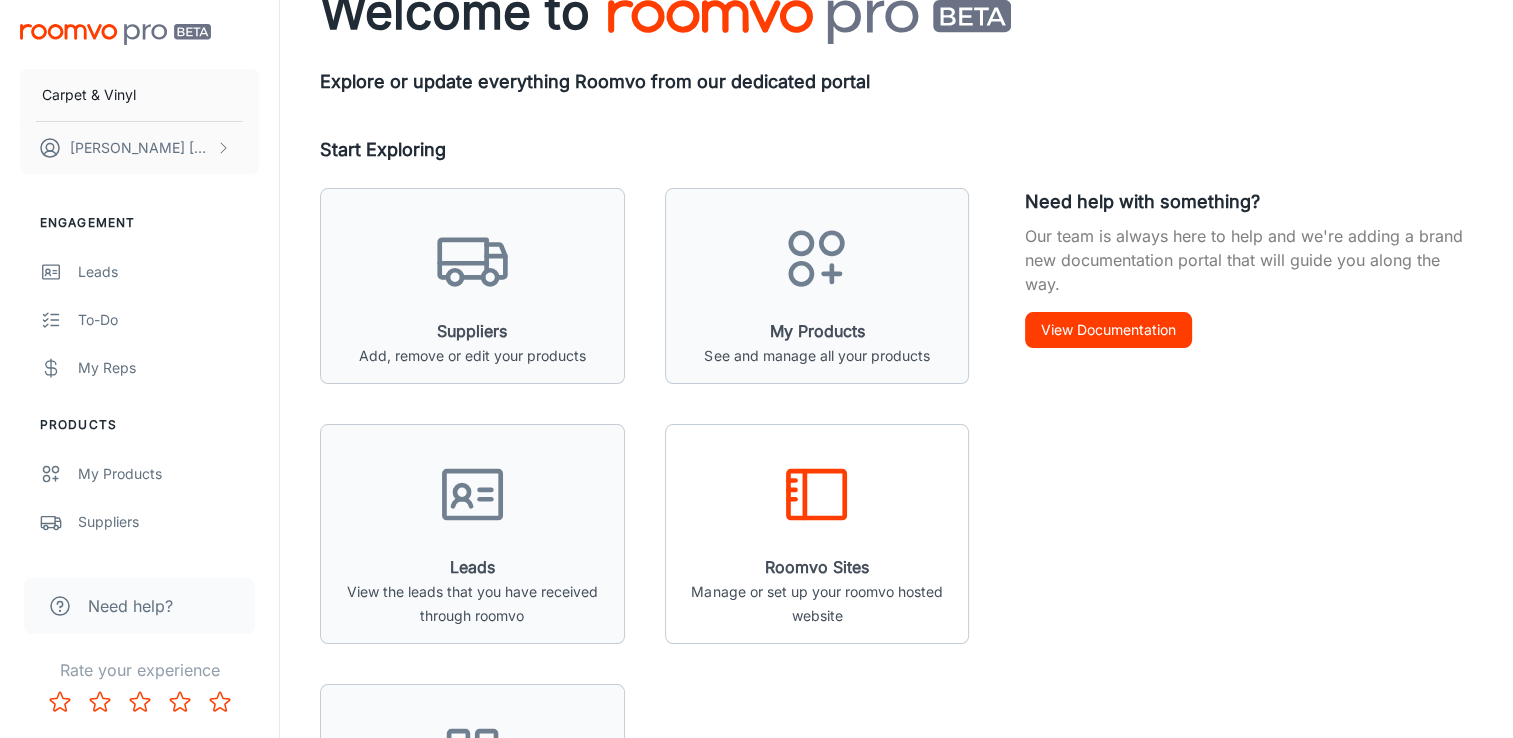 click 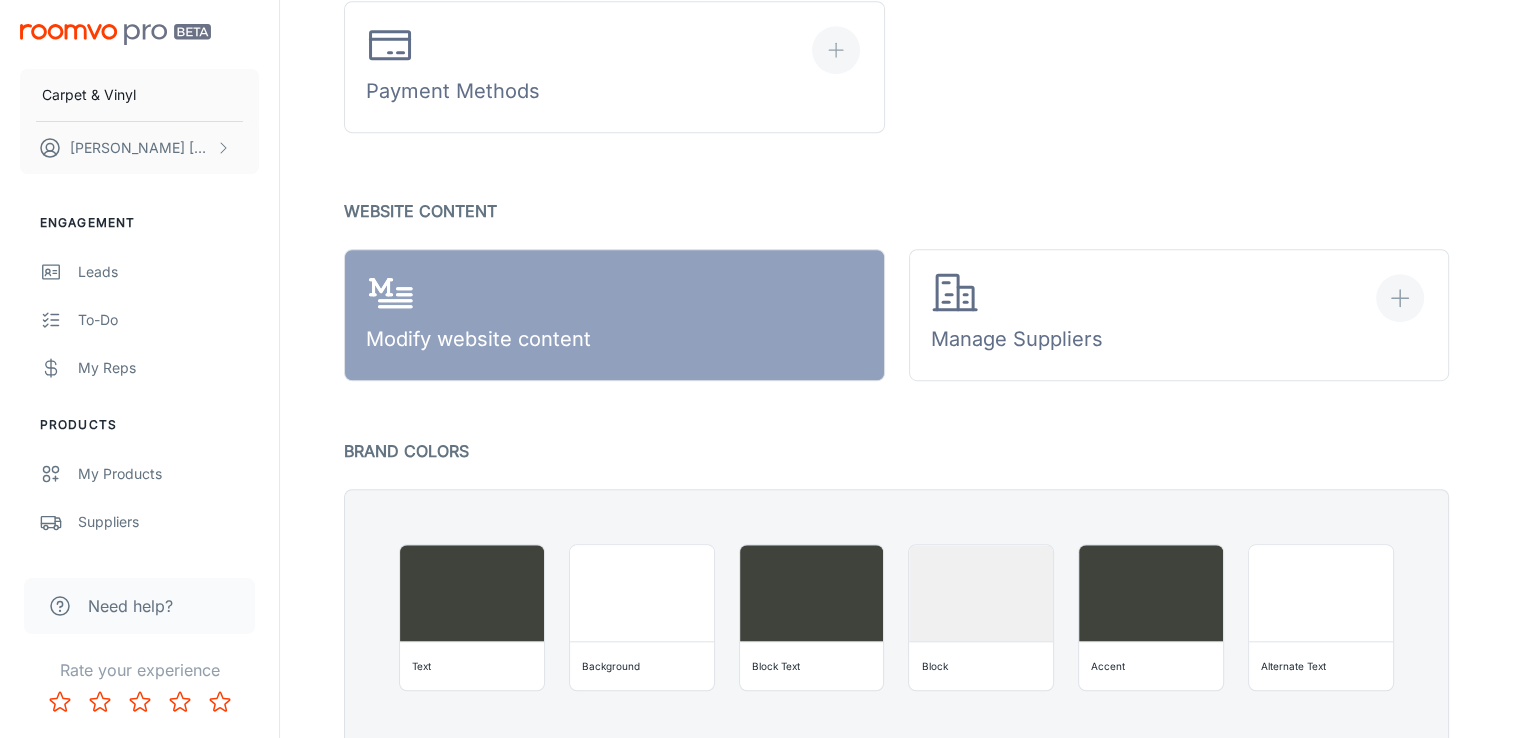scroll, scrollTop: 1123, scrollLeft: 0, axis: vertical 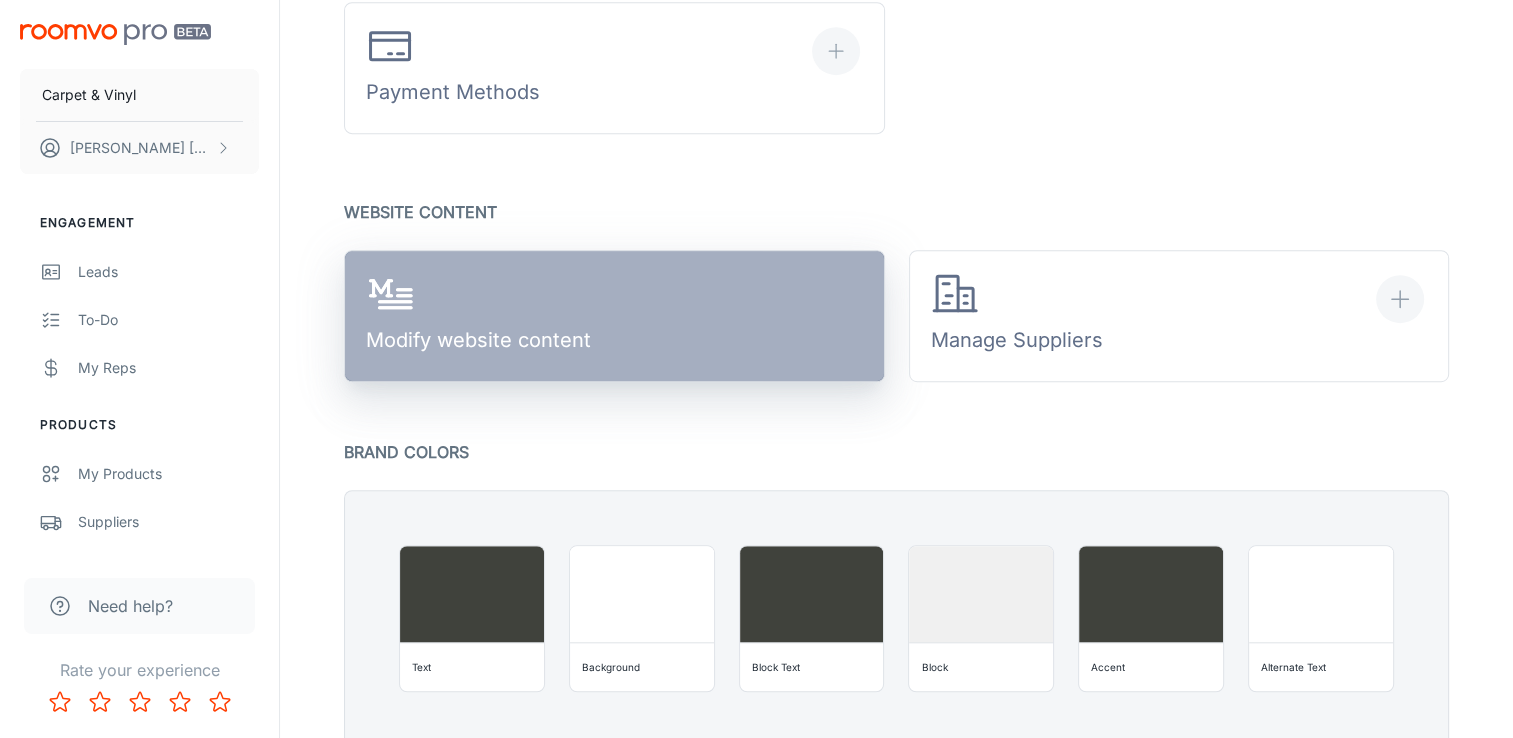 click on "Modify website content" at bounding box center (478, 316) 